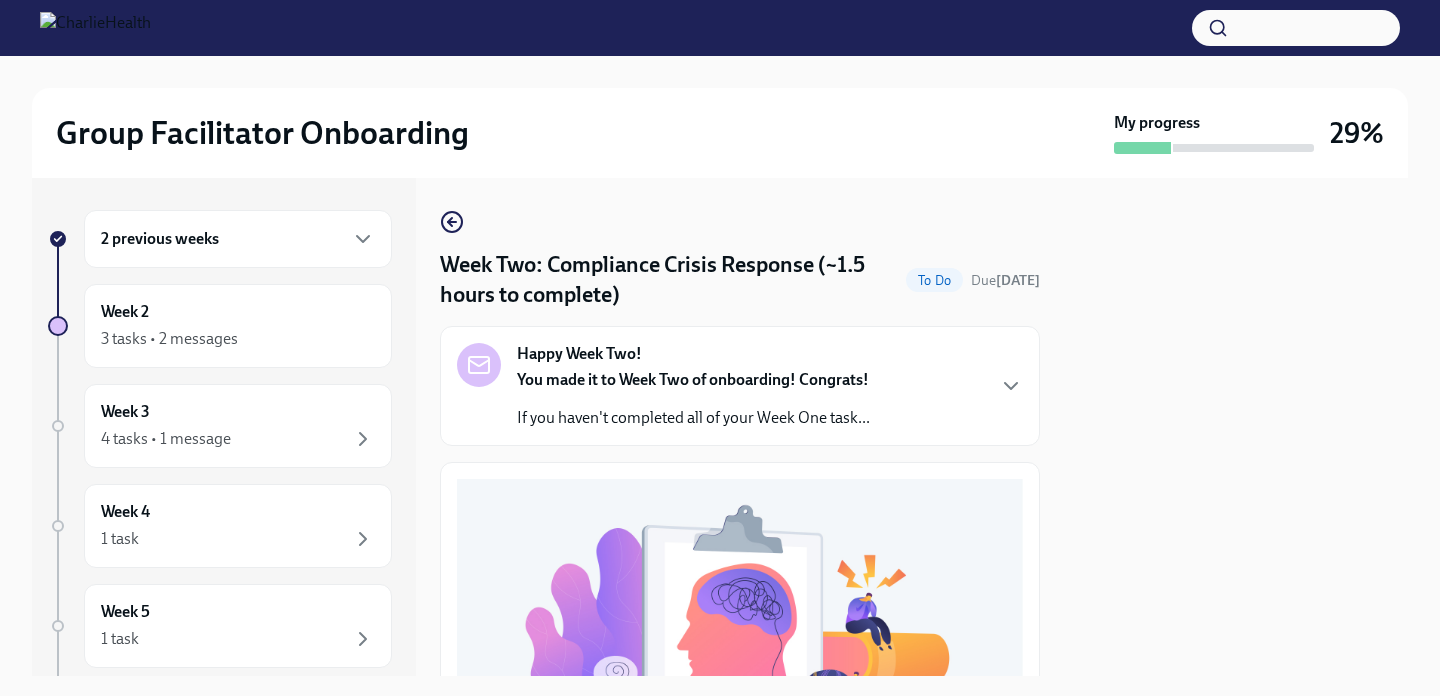 scroll, scrollTop: 0, scrollLeft: 0, axis: both 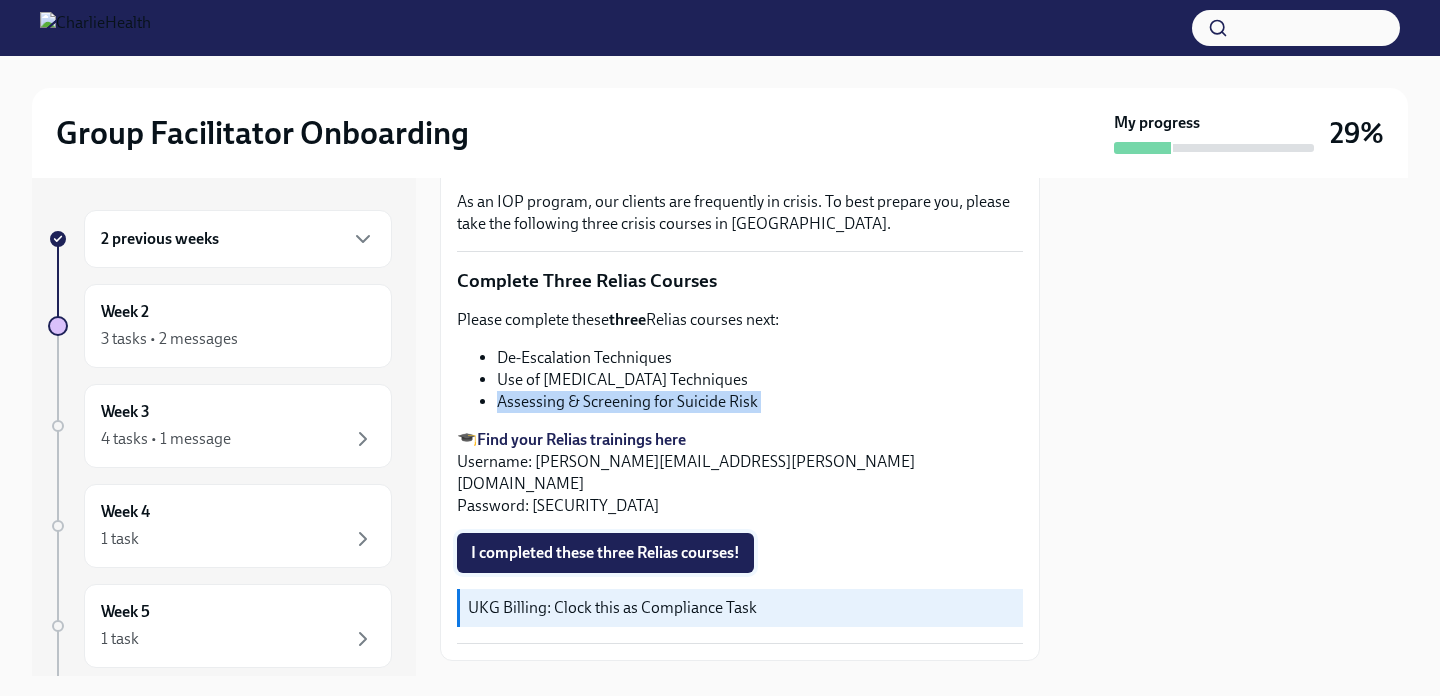 click on "I completed these three Relias courses!" at bounding box center [605, 553] 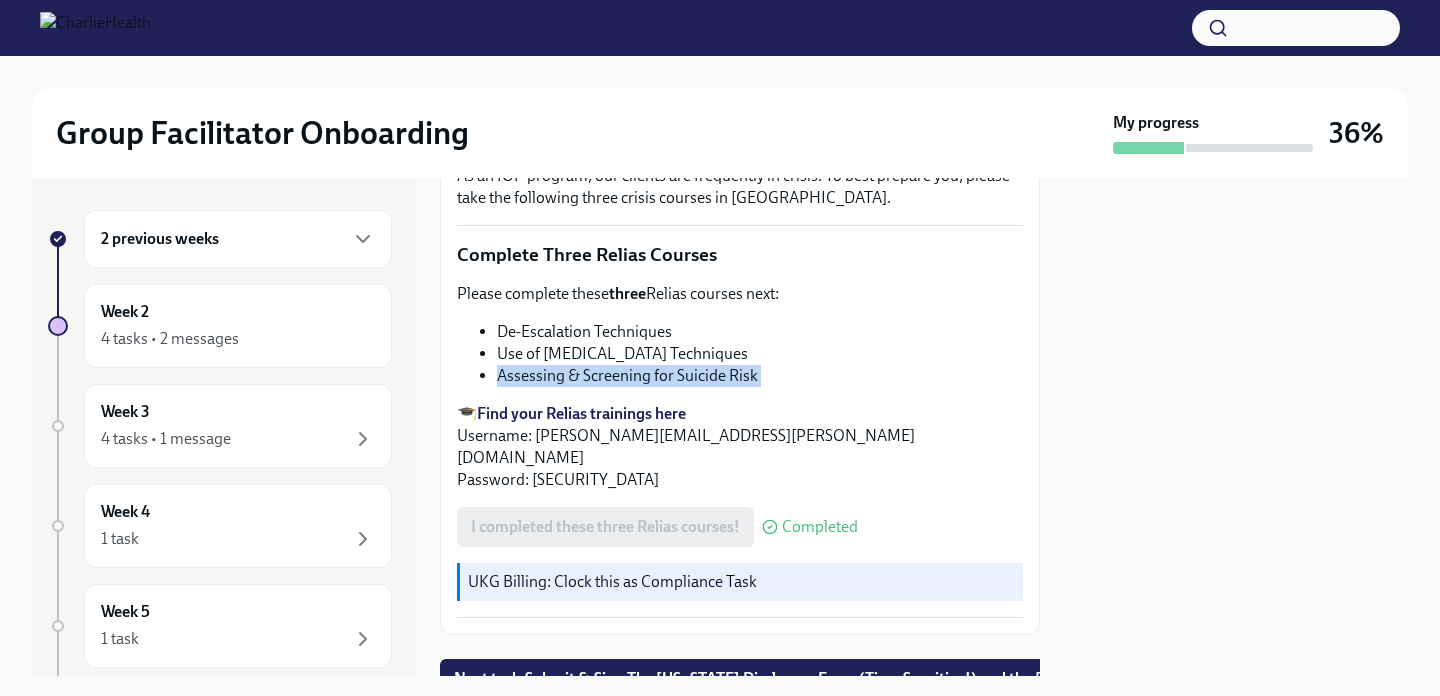 scroll, scrollTop: 736, scrollLeft: 0, axis: vertical 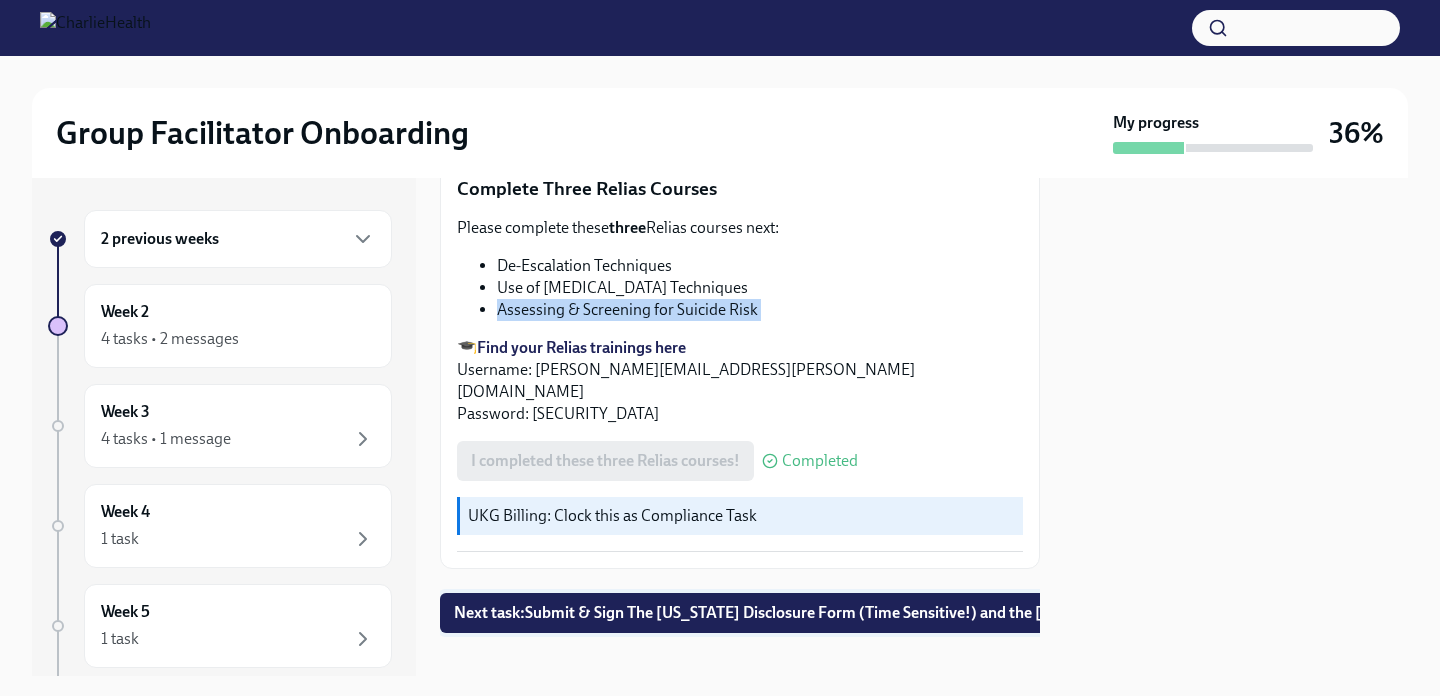 click on "Next task :  Submit & Sign The [US_STATE] Disclosure Form (Time Sensitive!) and the [US_STATE] Background Check" at bounding box center (852, 613) 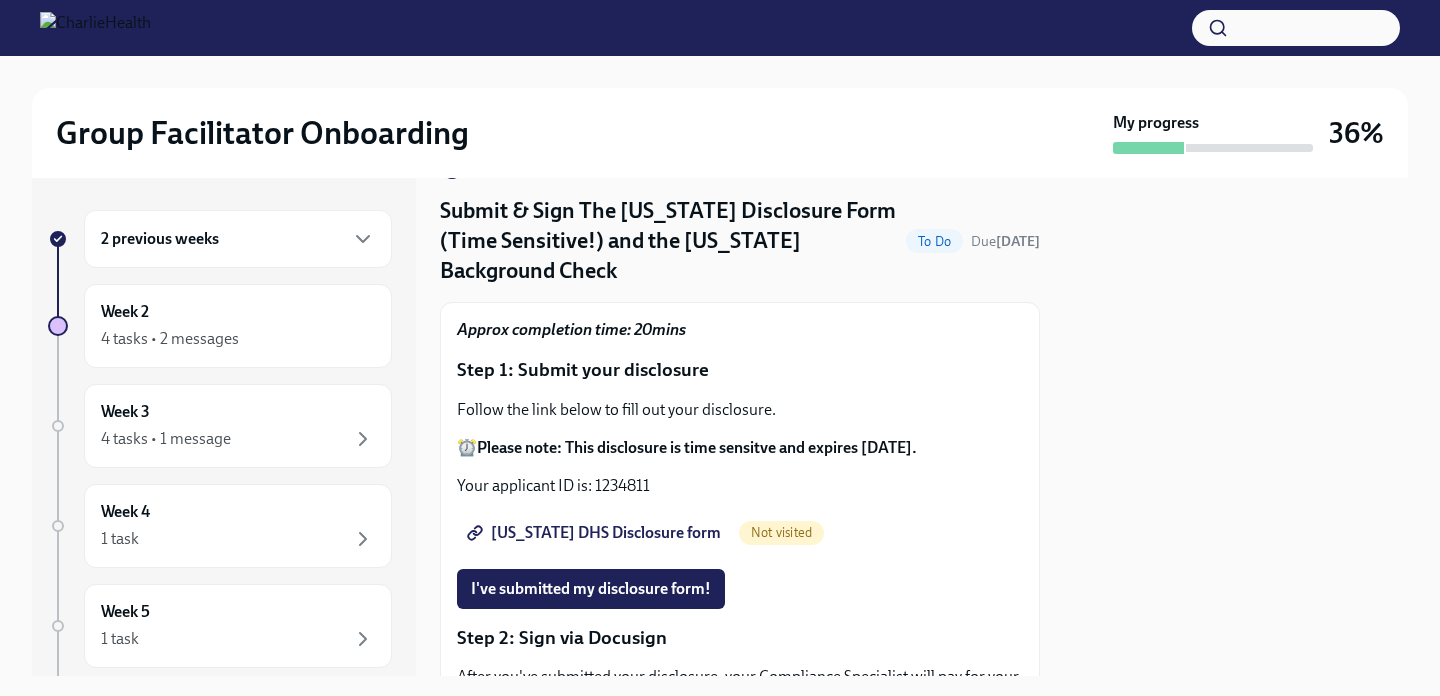 scroll, scrollTop: 43, scrollLeft: 0, axis: vertical 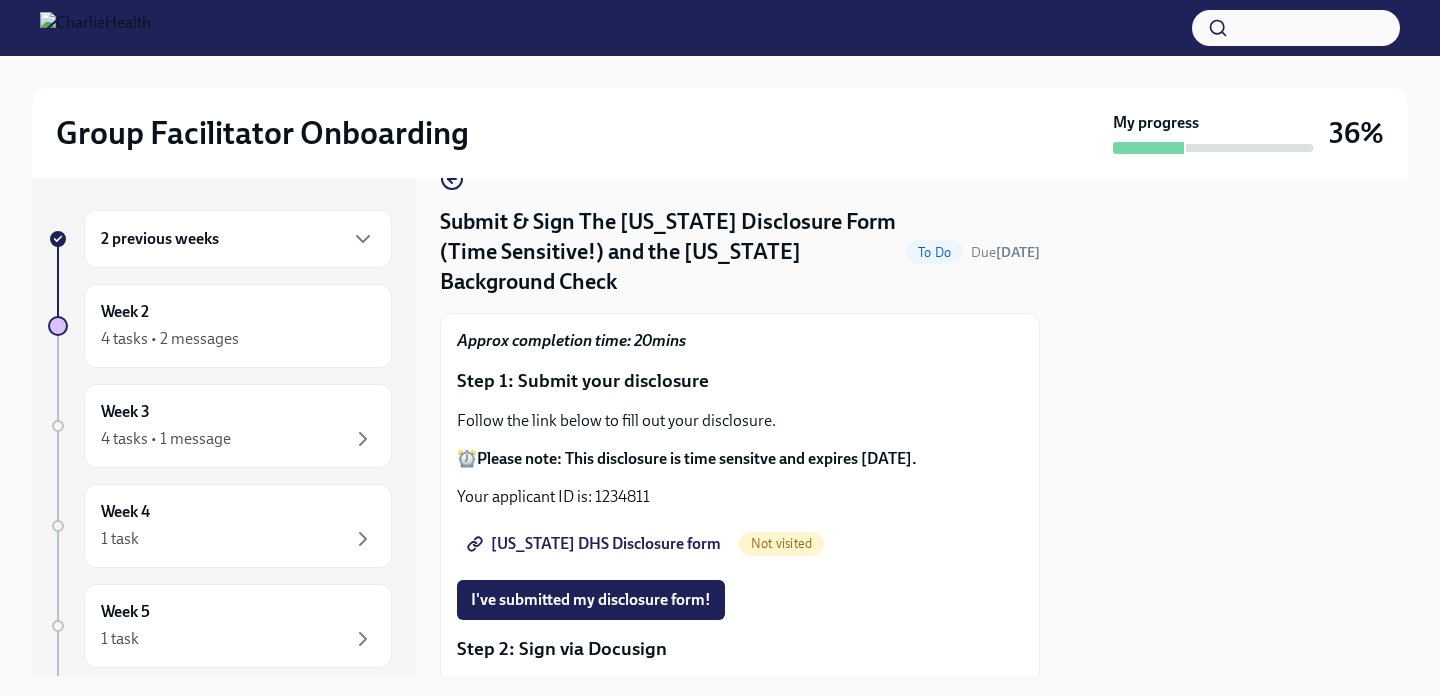 click on "[US_STATE] DHS Disclosure form" at bounding box center (596, 544) 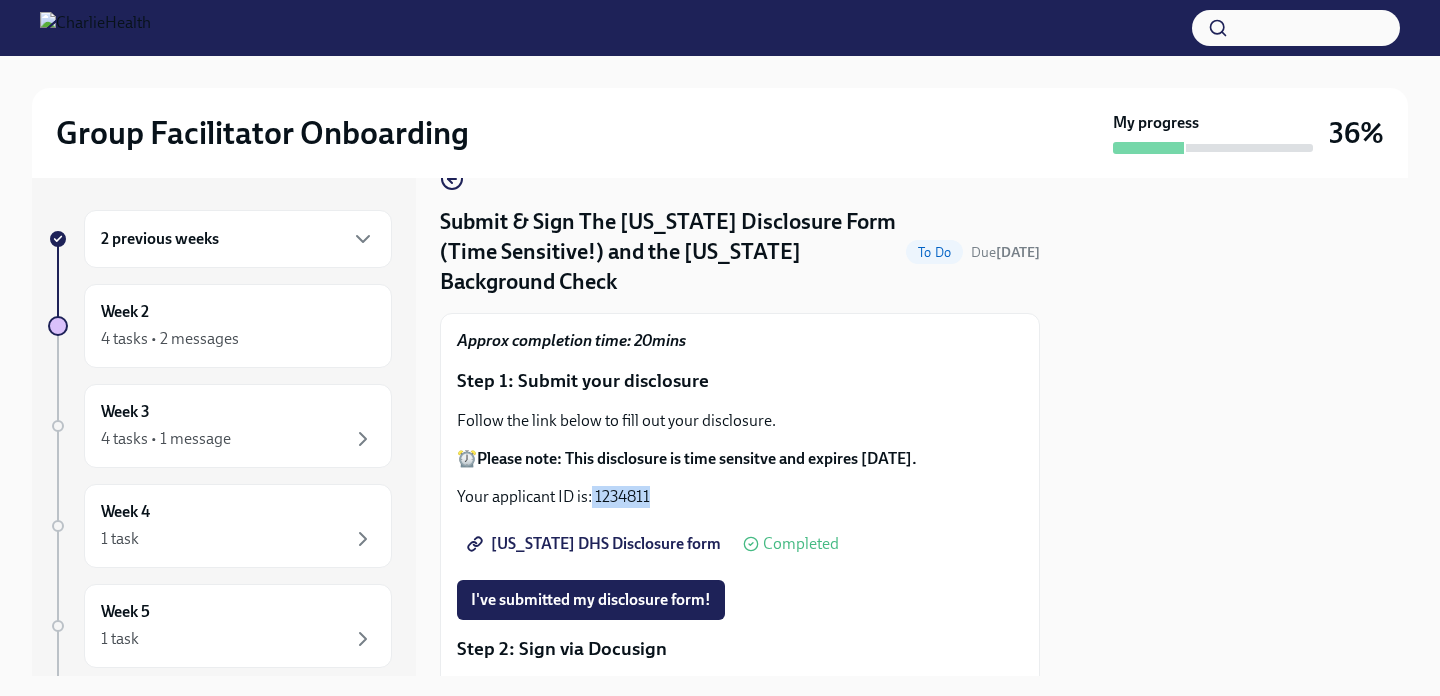 drag, startPoint x: 592, startPoint y: 463, endPoint x: 677, endPoint y: 463, distance: 85 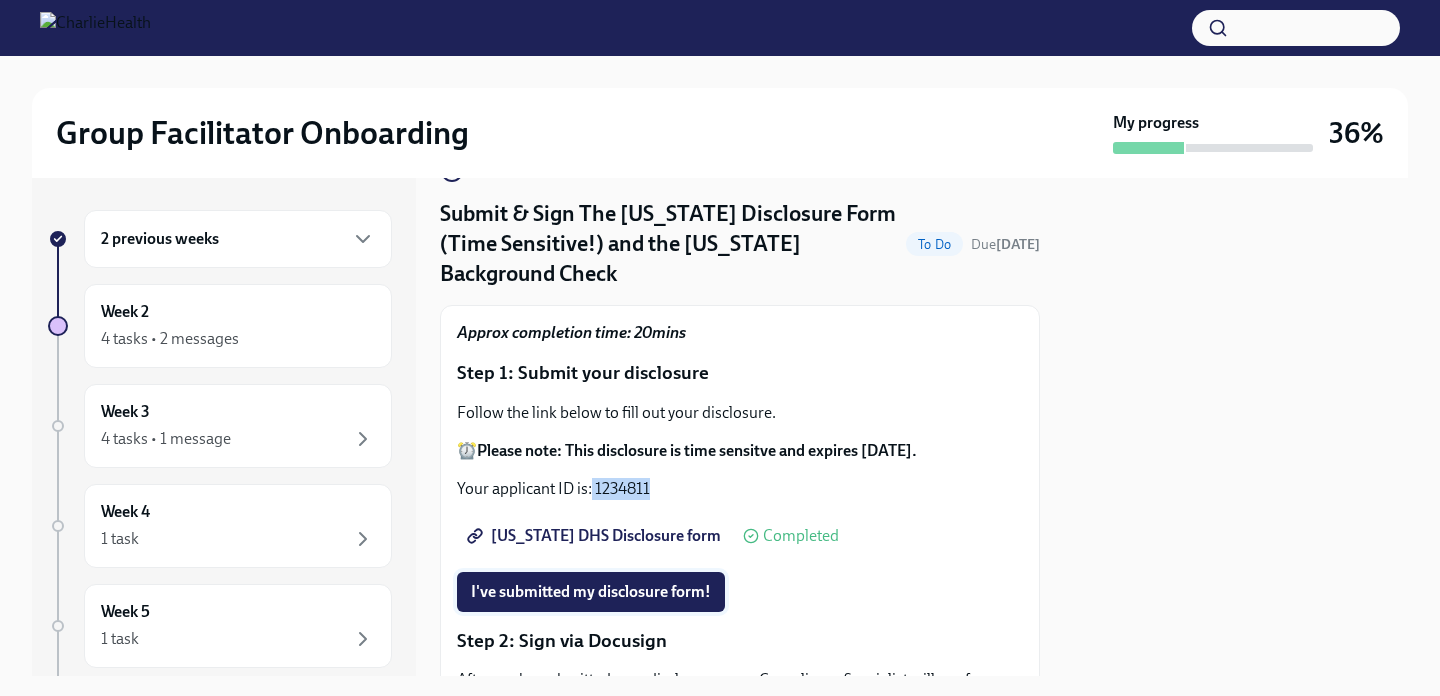 scroll, scrollTop: 49, scrollLeft: 0, axis: vertical 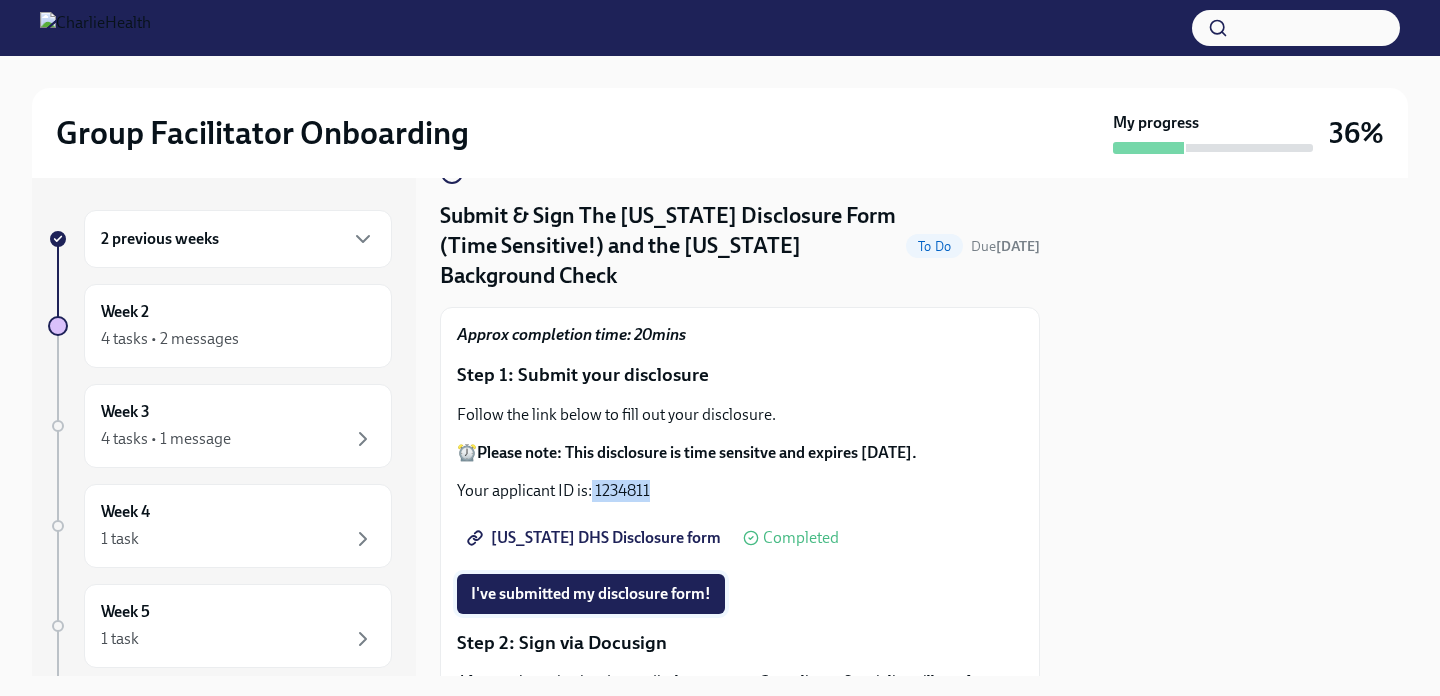 click on "I've submitted my disclosure form!" at bounding box center (591, 594) 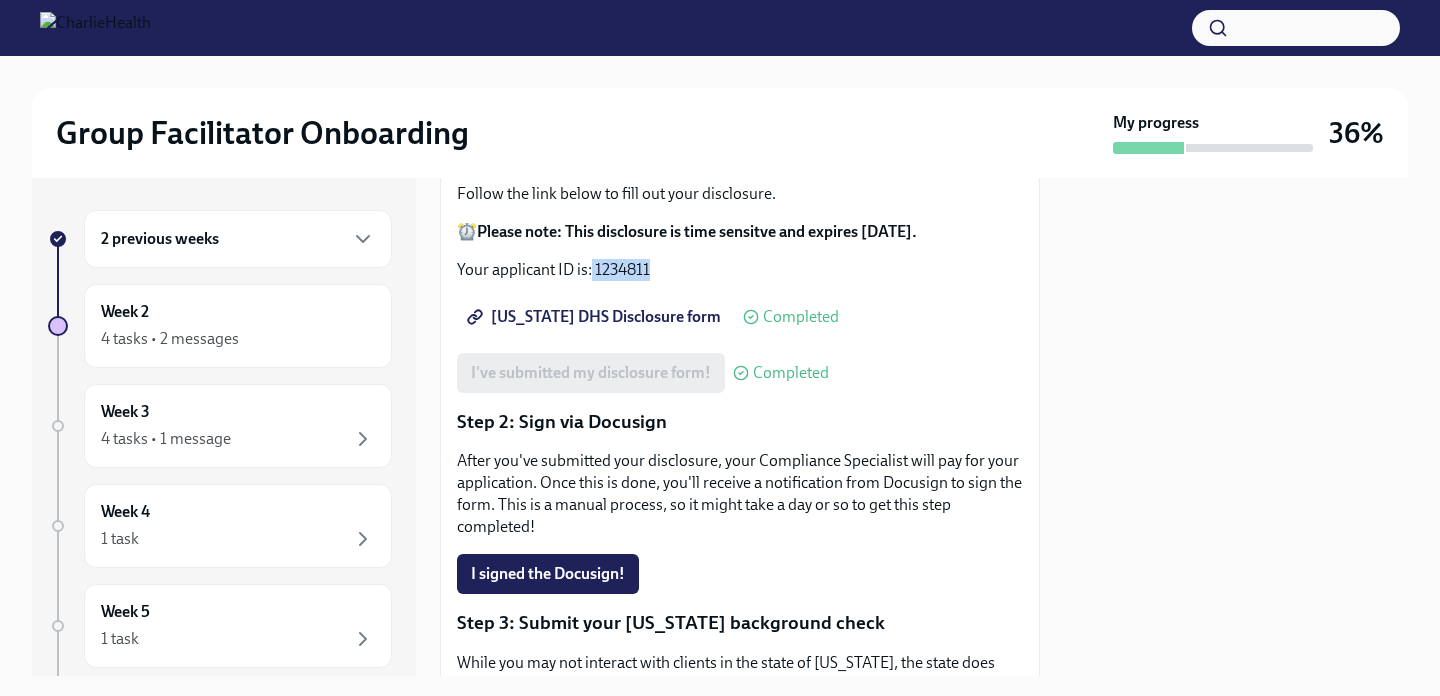 scroll, scrollTop: 236, scrollLeft: 0, axis: vertical 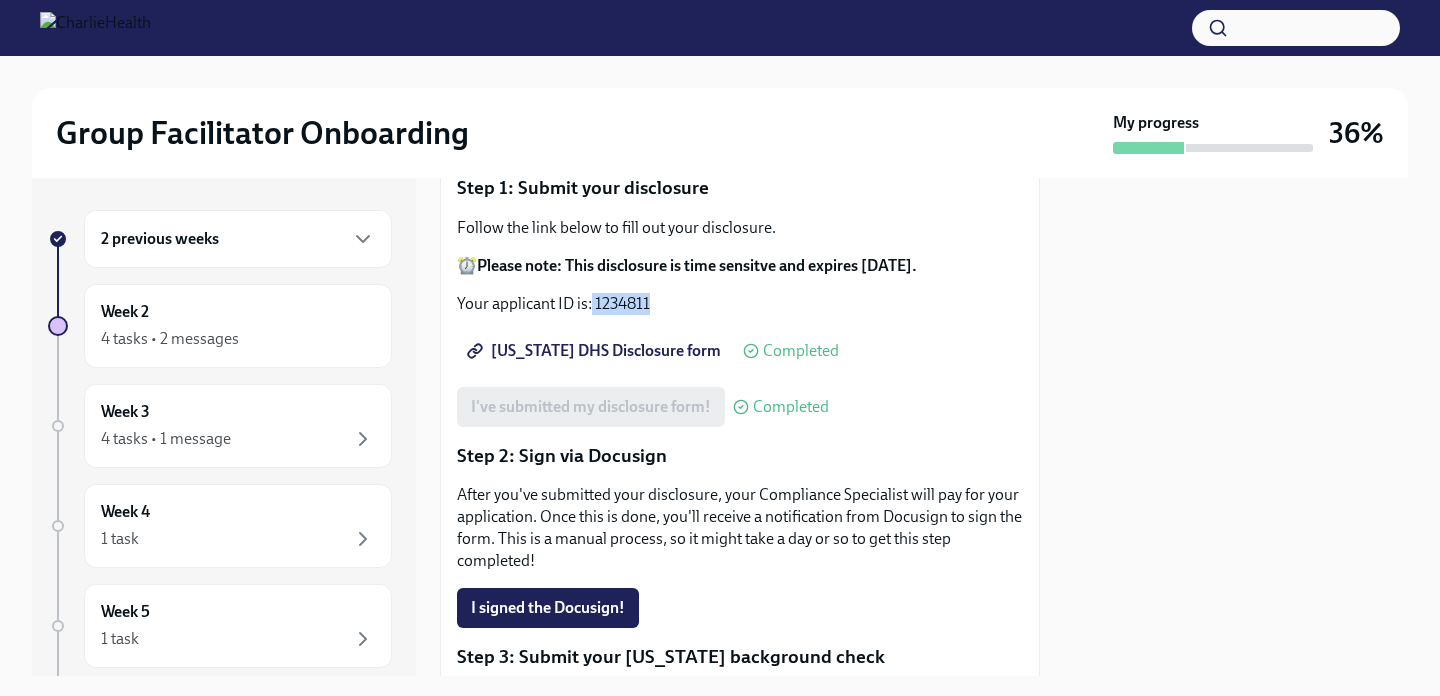 click on "[US_STATE] DHS Disclosure form" at bounding box center (596, 351) 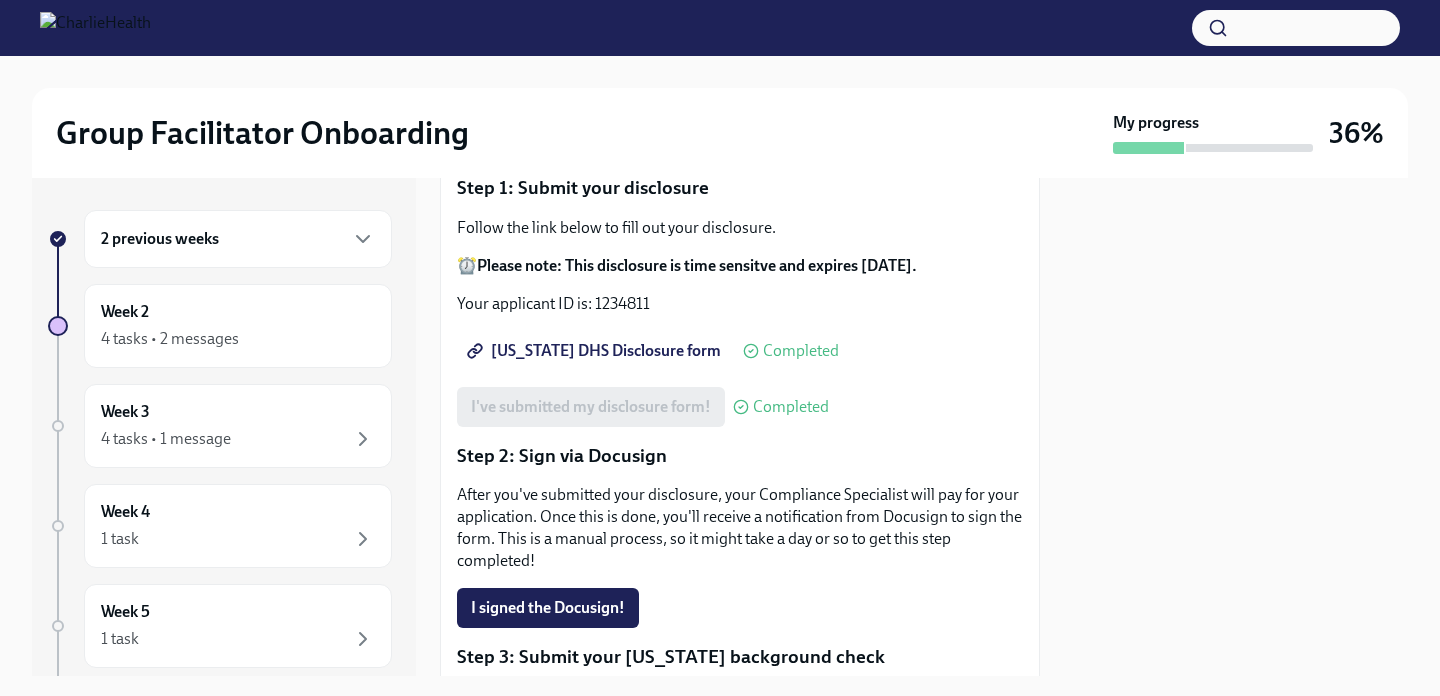click on "Approx completion time: 20mins Step 1: Submit your disclosure Follow the link below to fill out your disclosure.
⏰   Please note: This disclosure is time sensitve and expires [DATE].
Your applicant ID is: 1234811 [US_STATE] DHS Disclosure form Completed I've submitted my disclosure form! Completed Step 2: Sign via Docusign After you've submitted your disclosure, your Compliance Specialist will pay for your application. Once this is done, you'll receive a notification from Docusign to sign the form. This is a manual process, so it might take a day or so to get this step completed! I signed the Docusign! Step 3: Submit your [US_STATE] background check While you may not interact with clients in the state of [US_STATE], the state does require that every Charlie Health clinician be cleared in their system. Please follow the instructions linked below to complete this process. This should only take a few minutes to complete! [US_STATE] Background Check Instructions PDF Document  •  3 pages 1.39 MB" at bounding box center [740, 604] 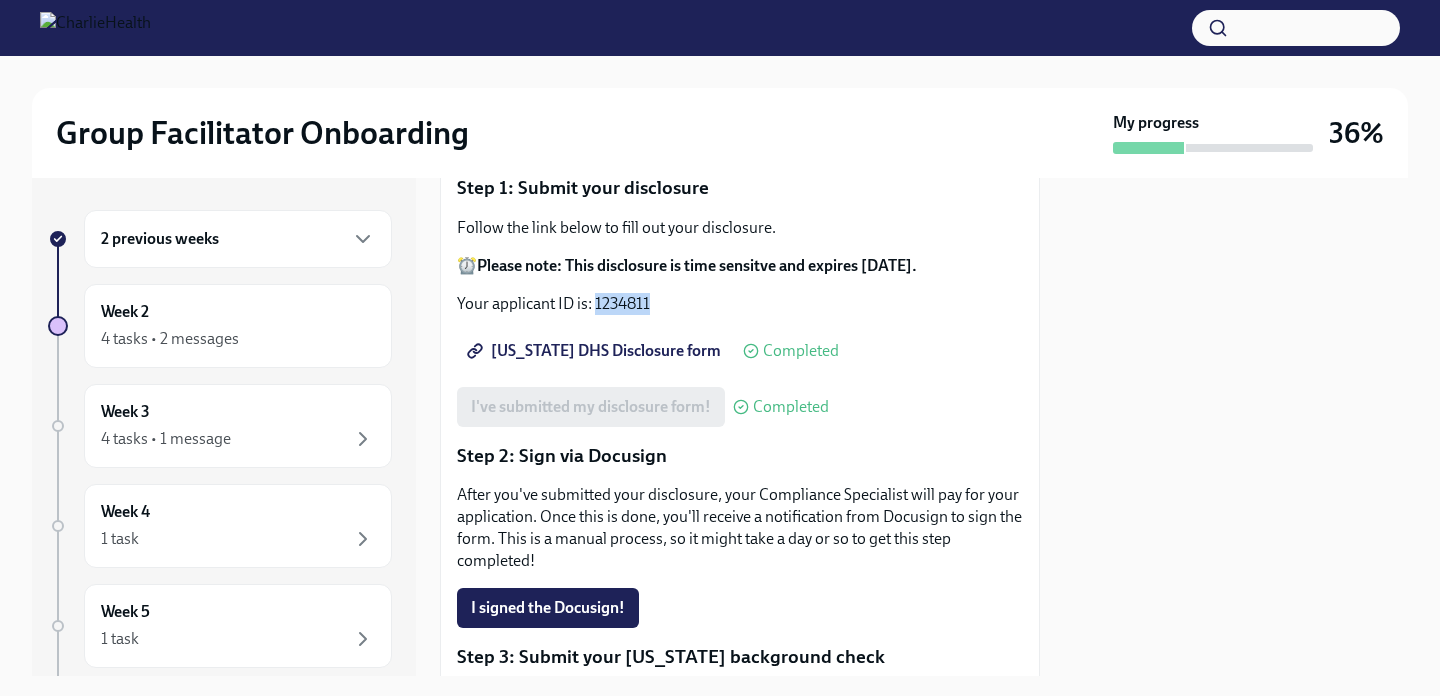 click on "Your applicant ID is: 1234811" at bounding box center [740, 304] 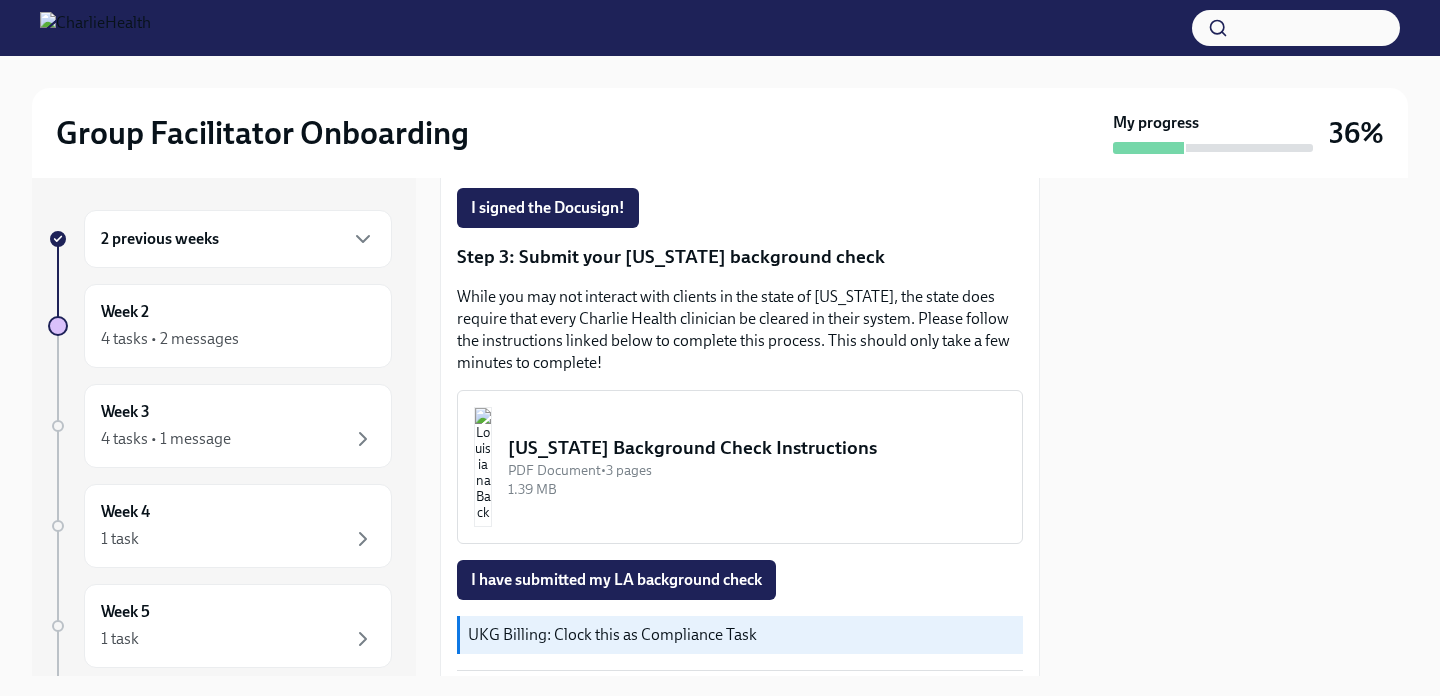 scroll, scrollTop: 630, scrollLeft: 0, axis: vertical 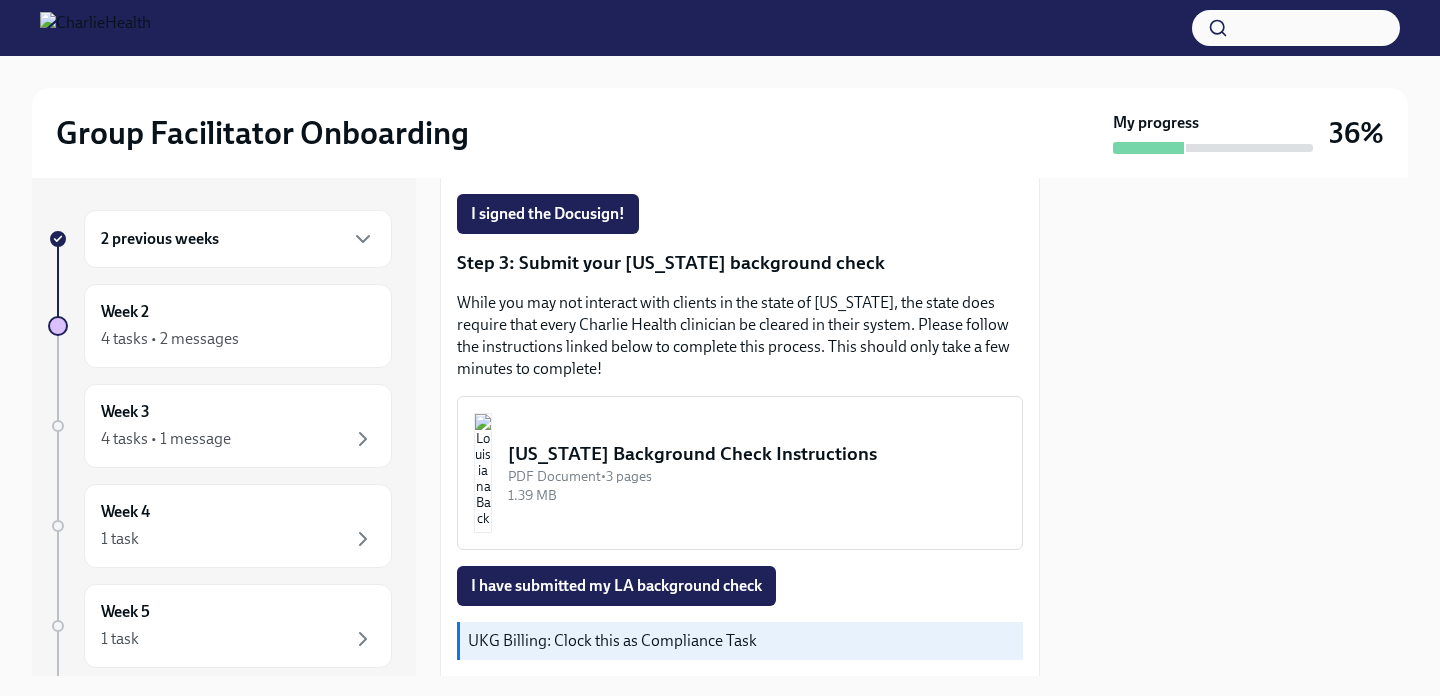 click on "[US_STATE] Background Check Instructions" at bounding box center [757, 454] 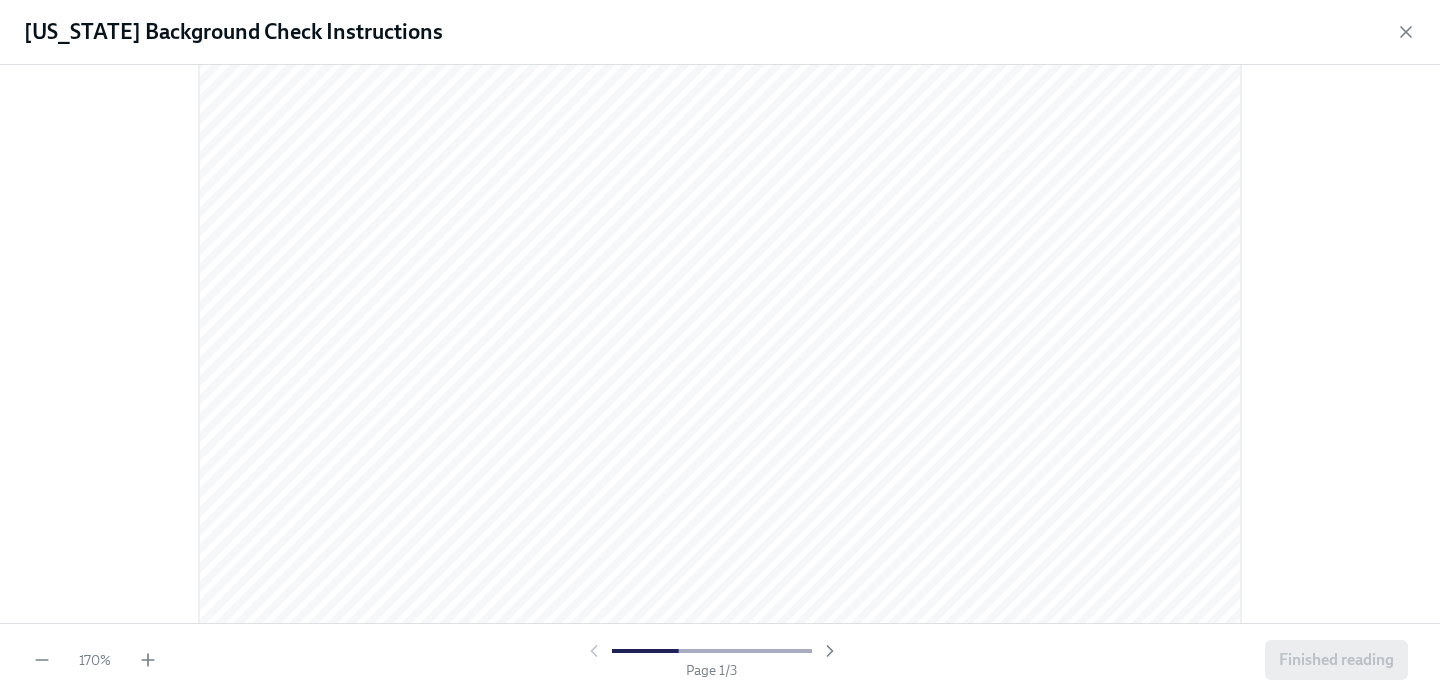 scroll, scrollTop: 210, scrollLeft: 0, axis: vertical 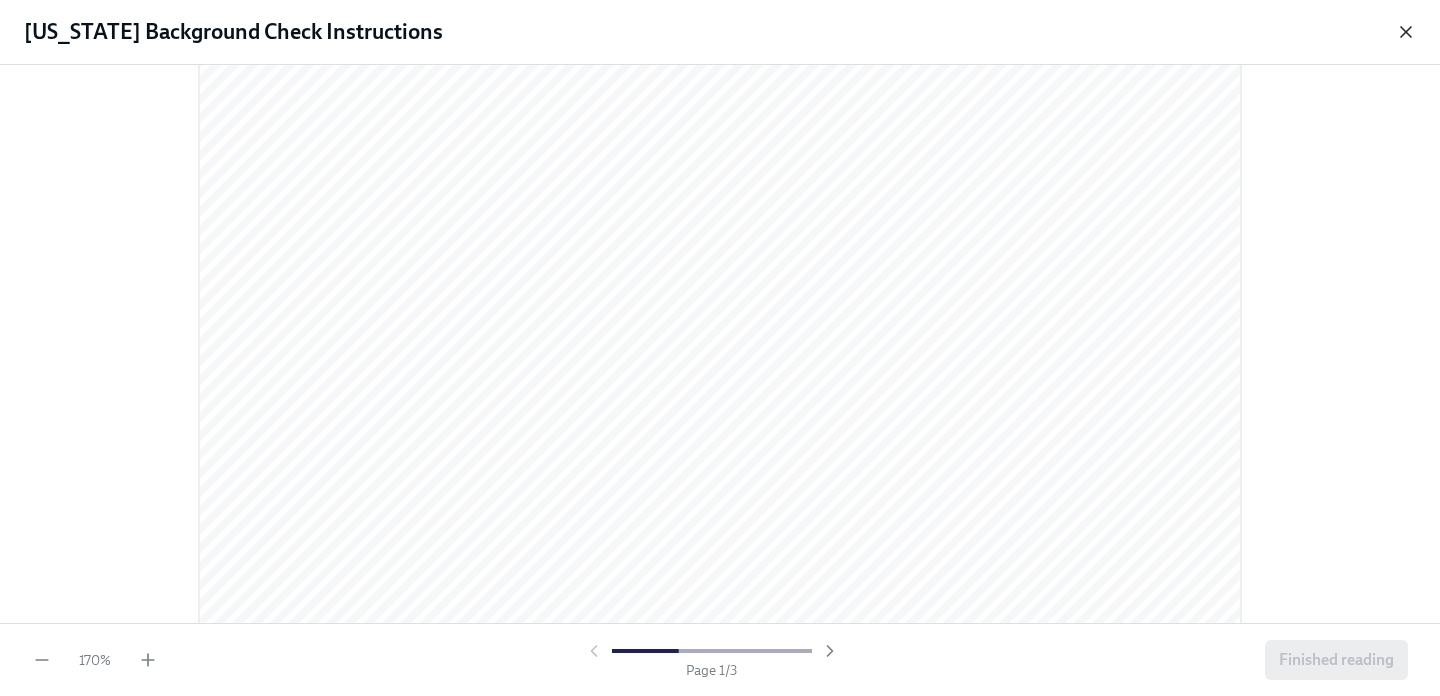 click 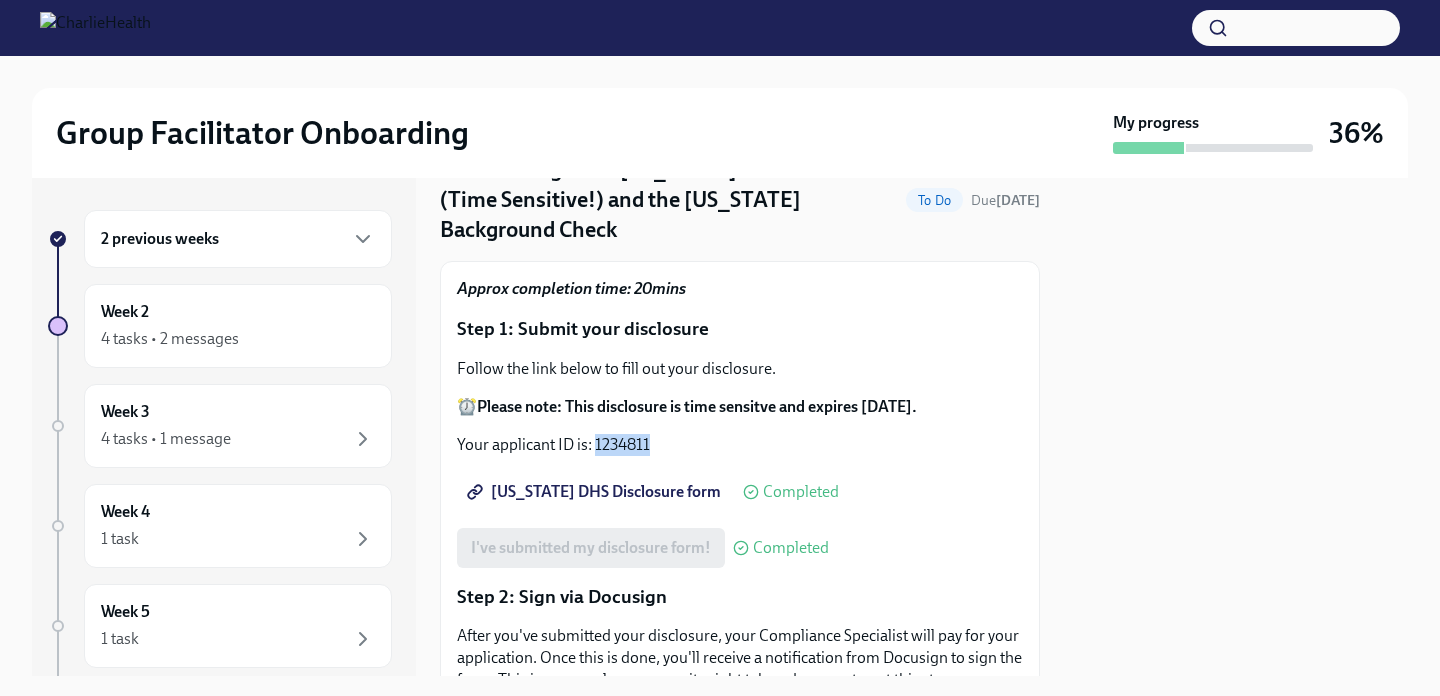 scroll, scrollTop: 94, scrollLeft: 0, axis: vertical 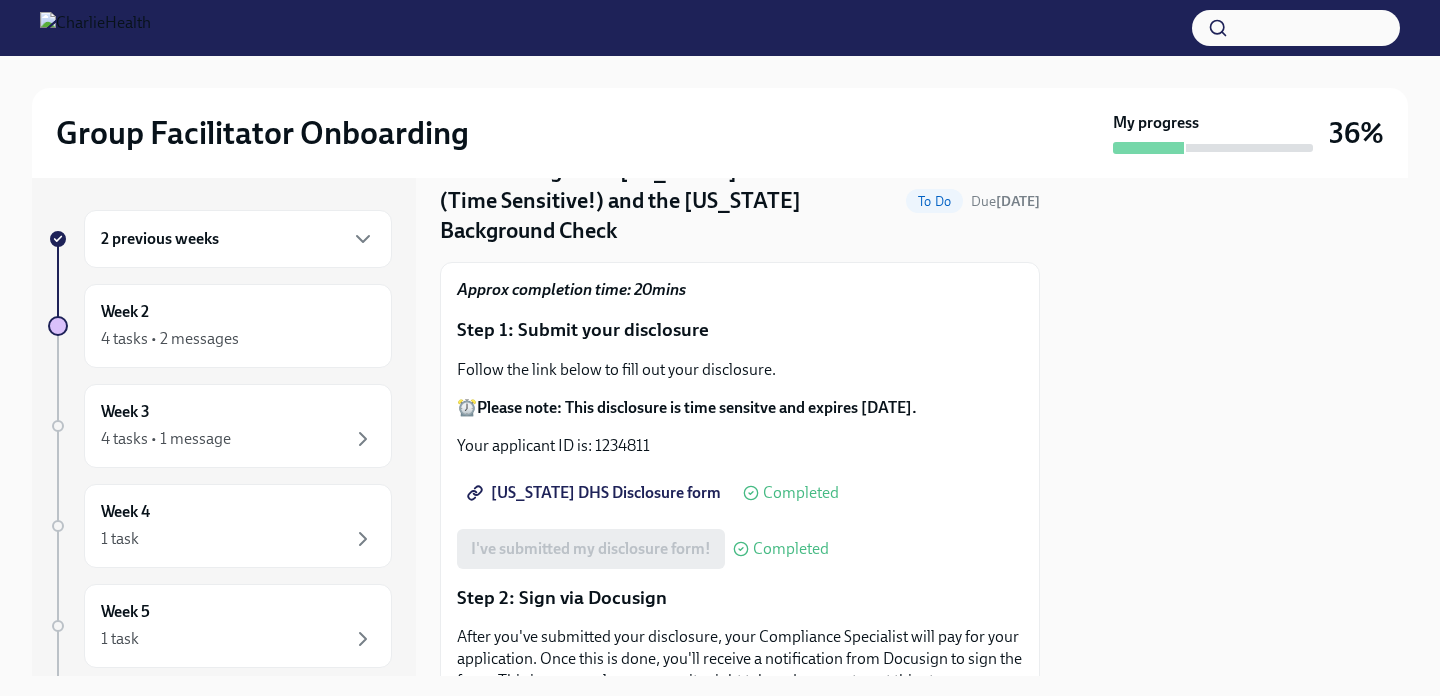 click on "Follow the link below to fill out your disclosure.
⏰   Please note: This disclosure is time sensitve and expires [DATE].
Your applicant ID is: 1234811" at bounding box center (740, 408) 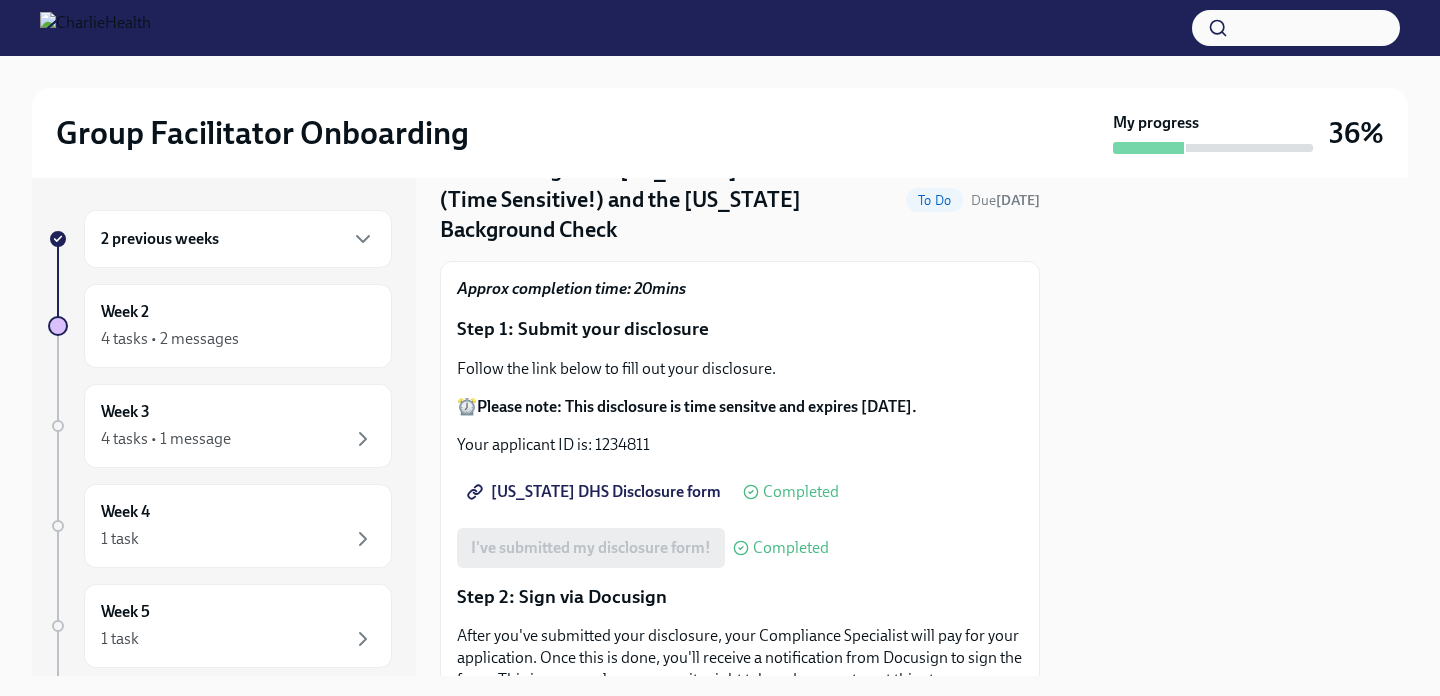 scroll, scrollTop: 80, scrollLeft: 0, axis: vertical 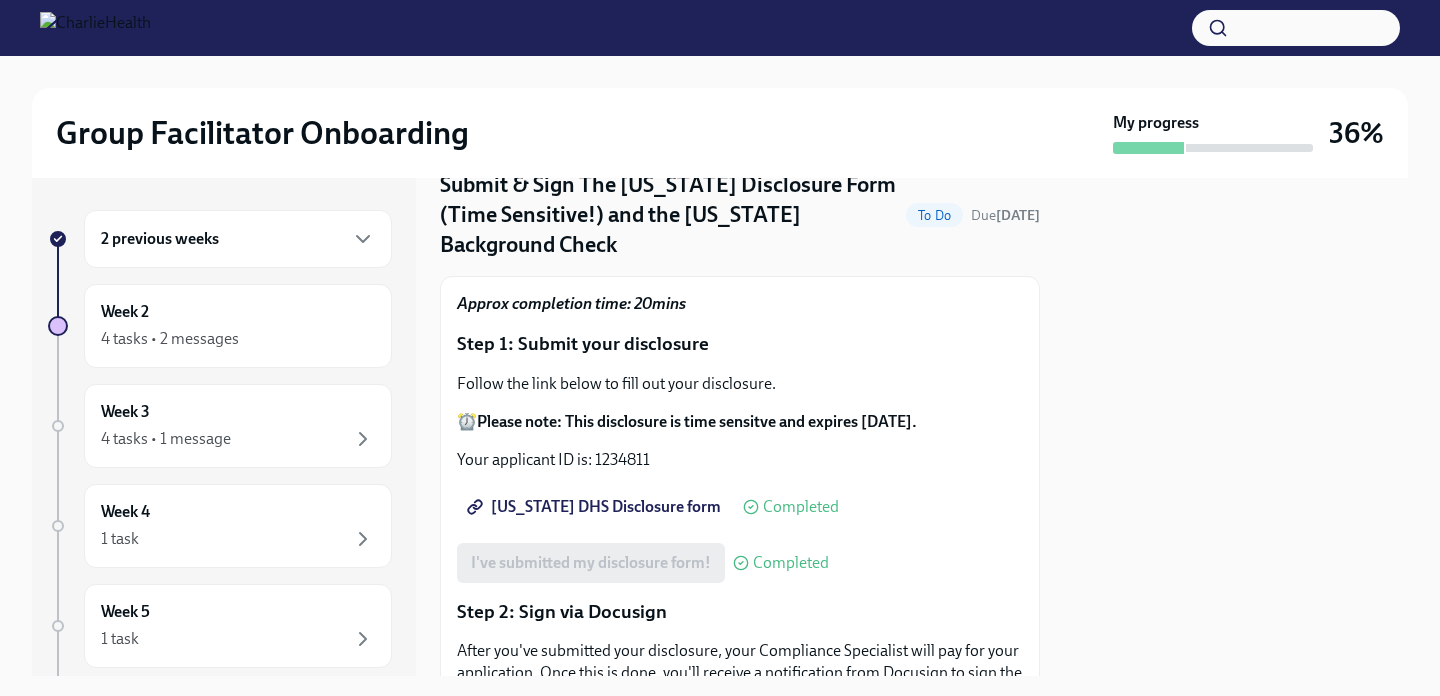 click on "[US_STATE] DHS Disclosure form" at bounding box center (596, 507) 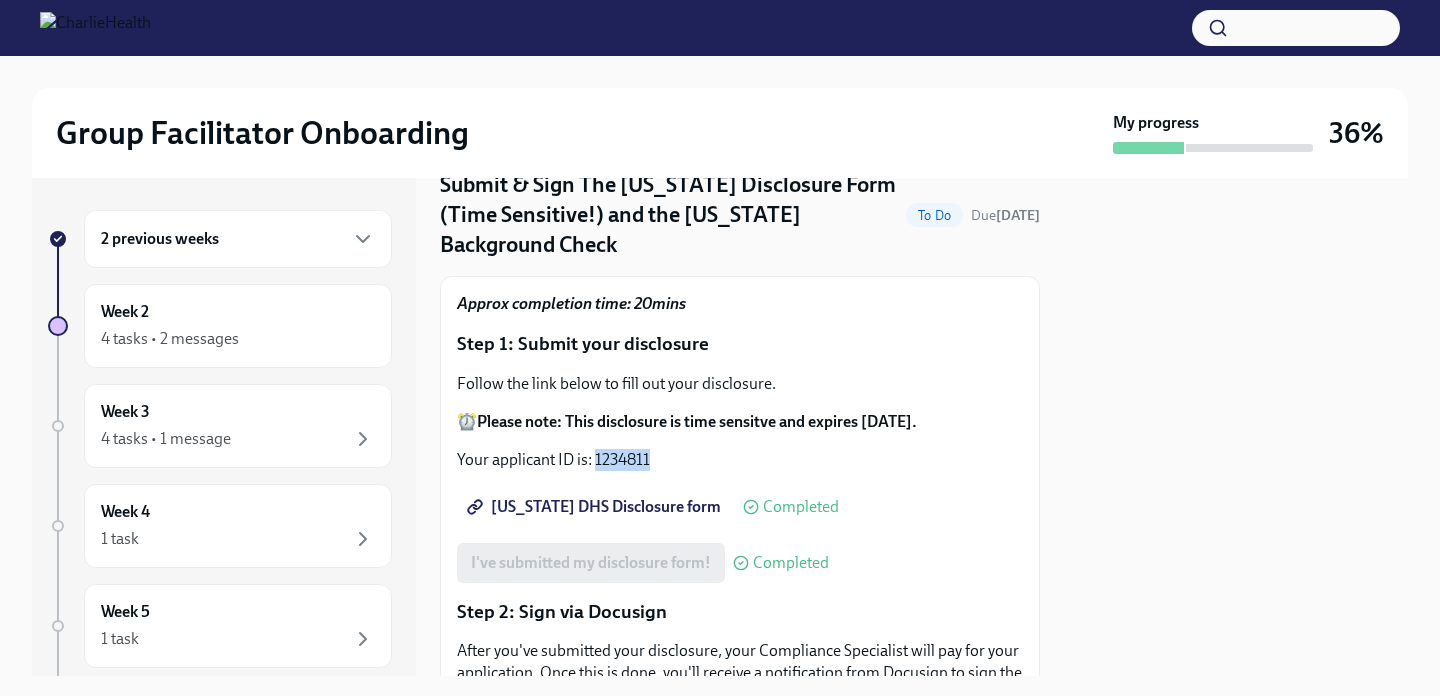 click on "Your applicant ID is: 1234811" at bounding box center [740, 460] 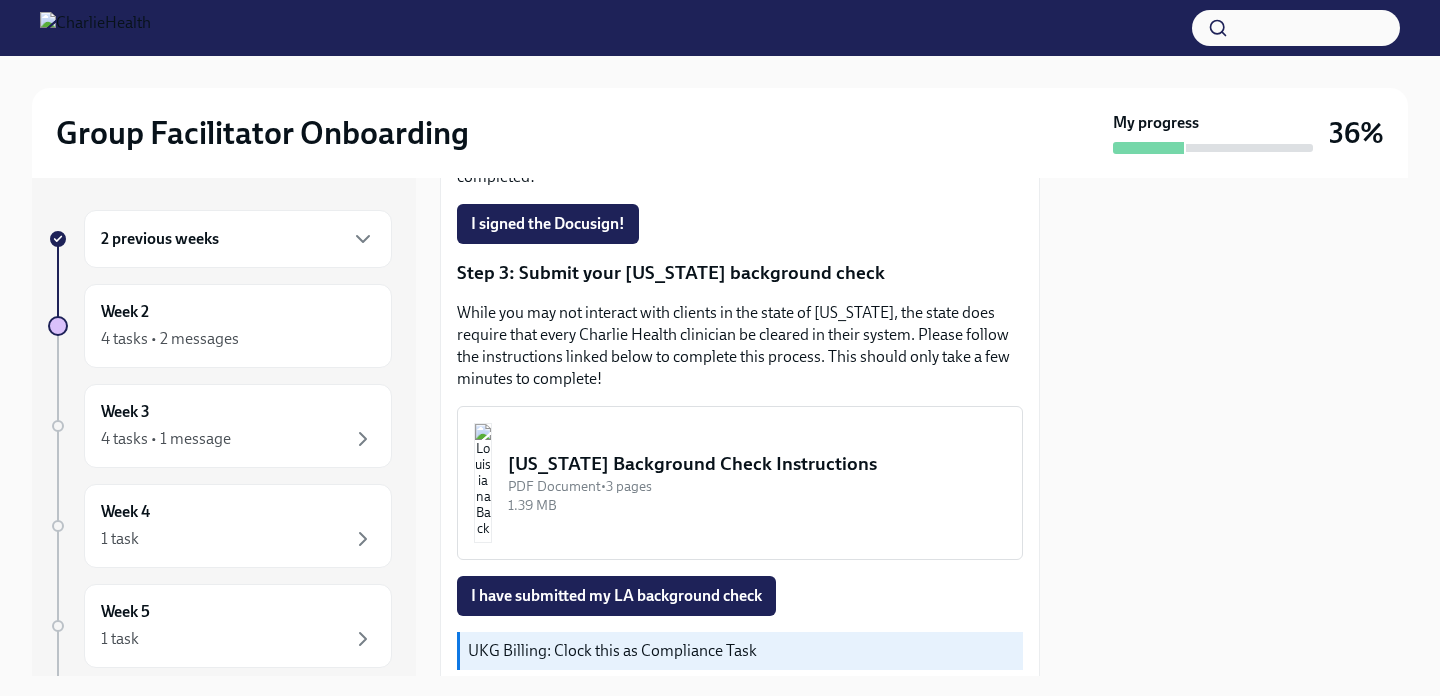 scroll, scrollTop: 616, scrollLeft: 0, axis: vertical 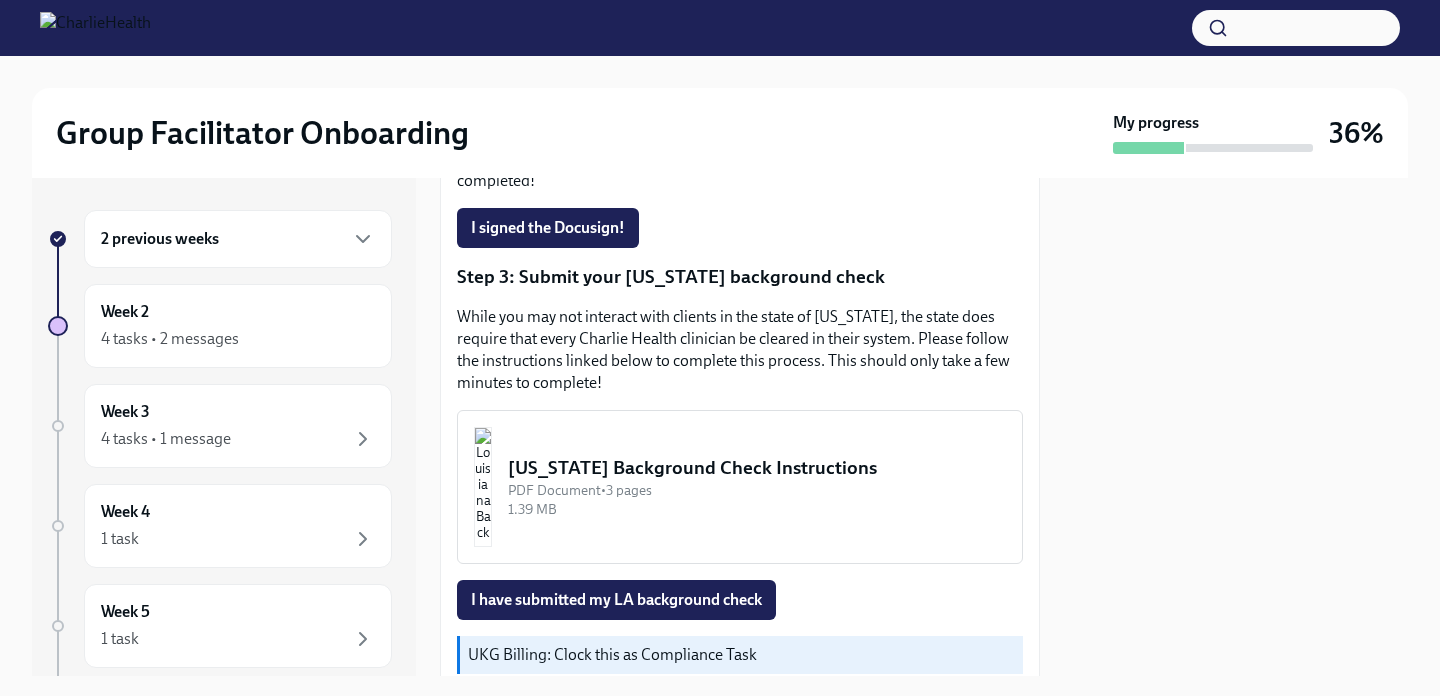 click on "[US_STATE] Background Check Instructions" at bounding box center [757, 468] 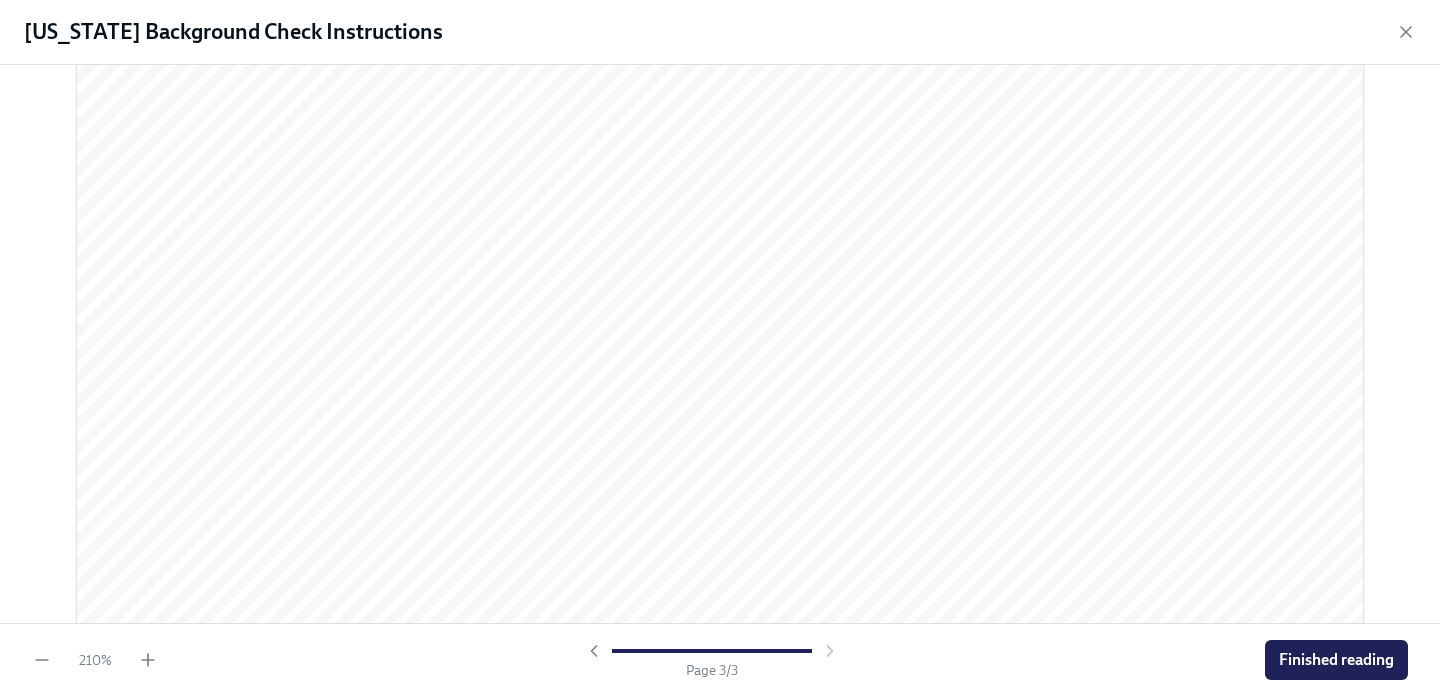 scroll, scrollTop: 4508, scrollLeft: 0, axis: vertical 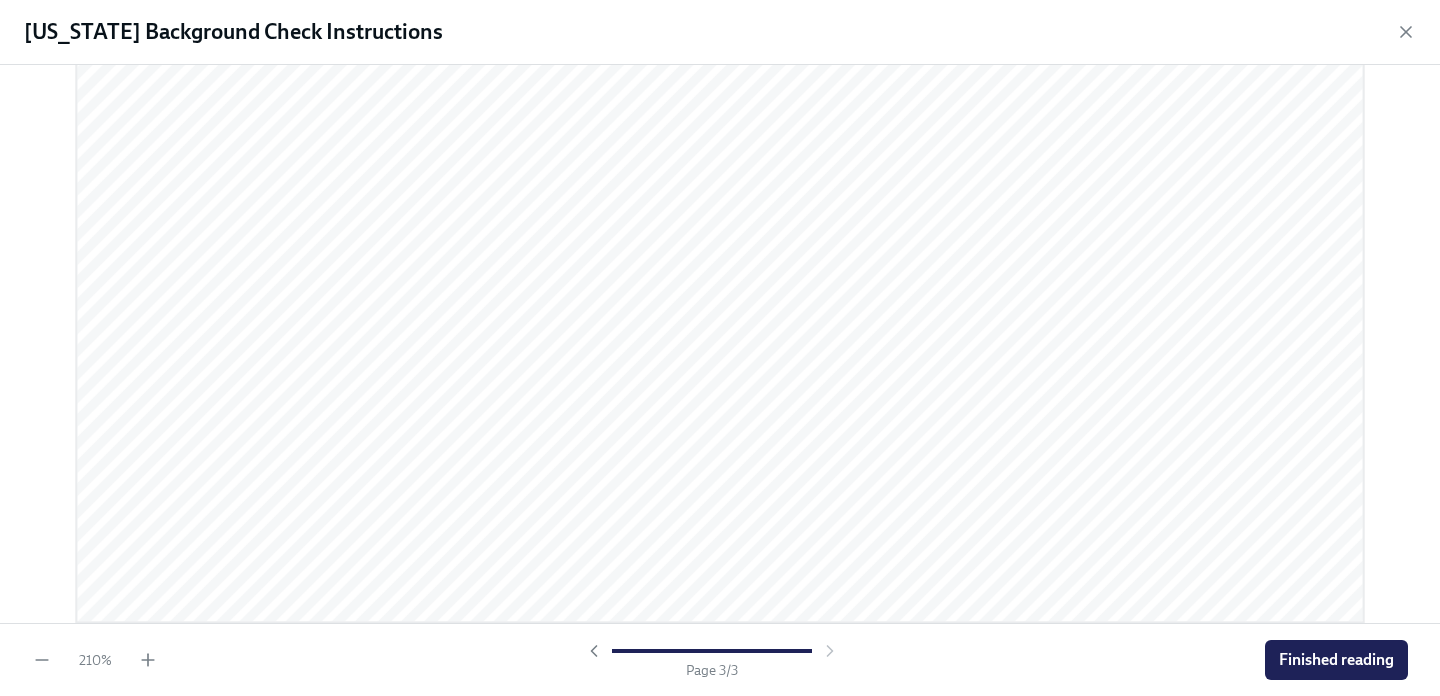 click on "[US_STATE] Background Check Instructions" at bounding box center (720, 32) 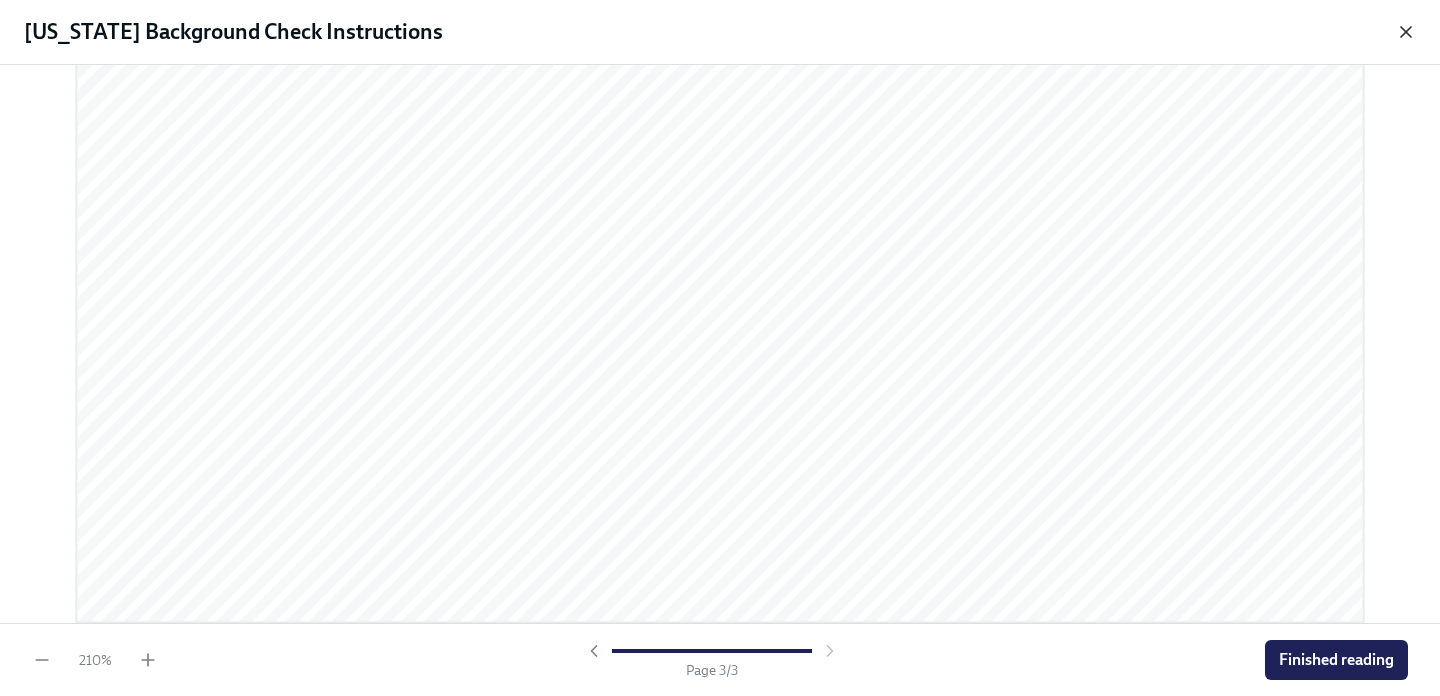 click 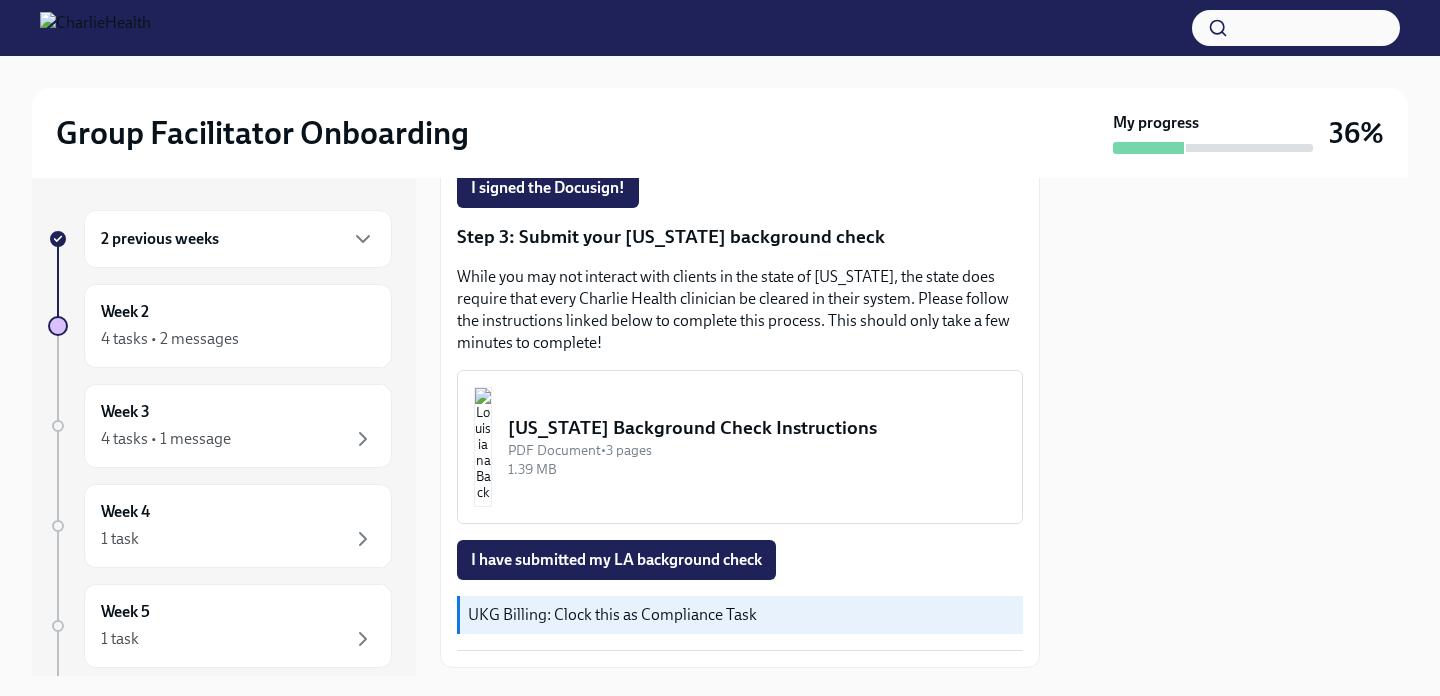 scroll, scrollTop: 662, scrollLeft: 0, axis: vertical 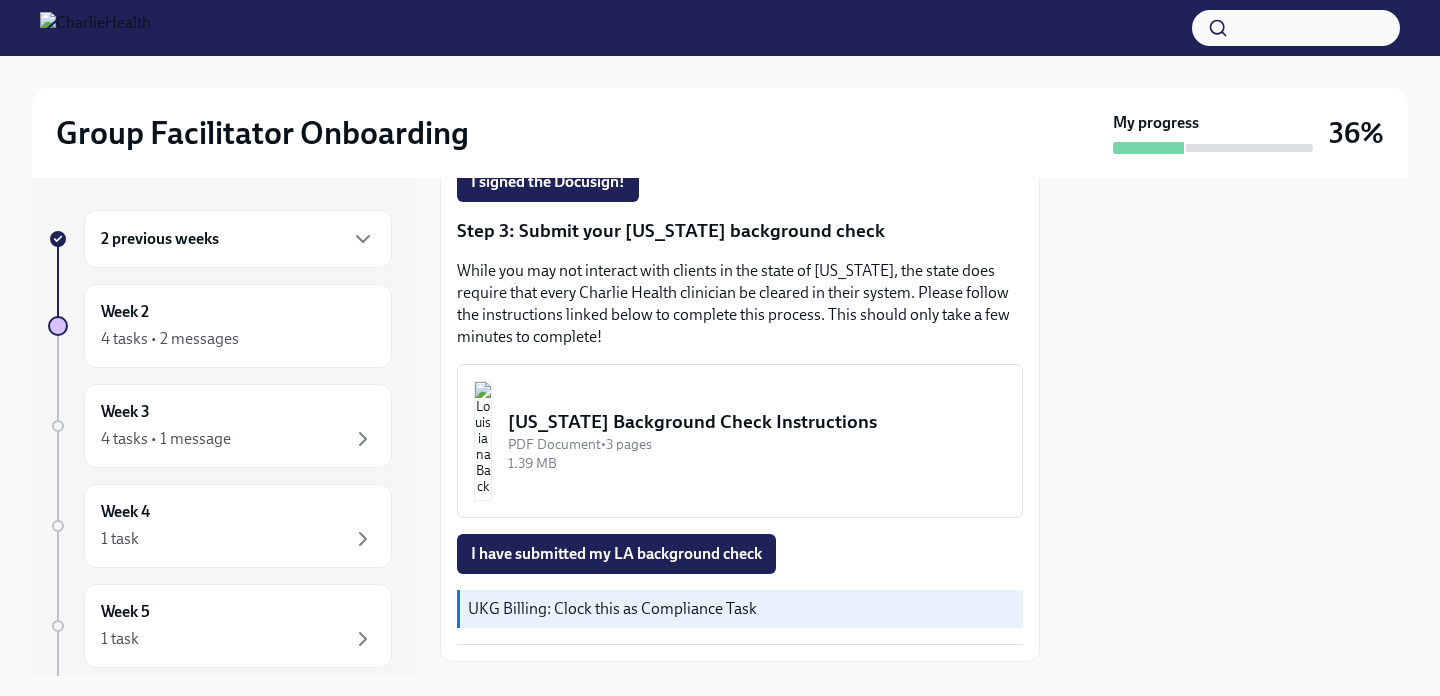 click on "I have submitted my LA background check" at bounding box center [616, 554] 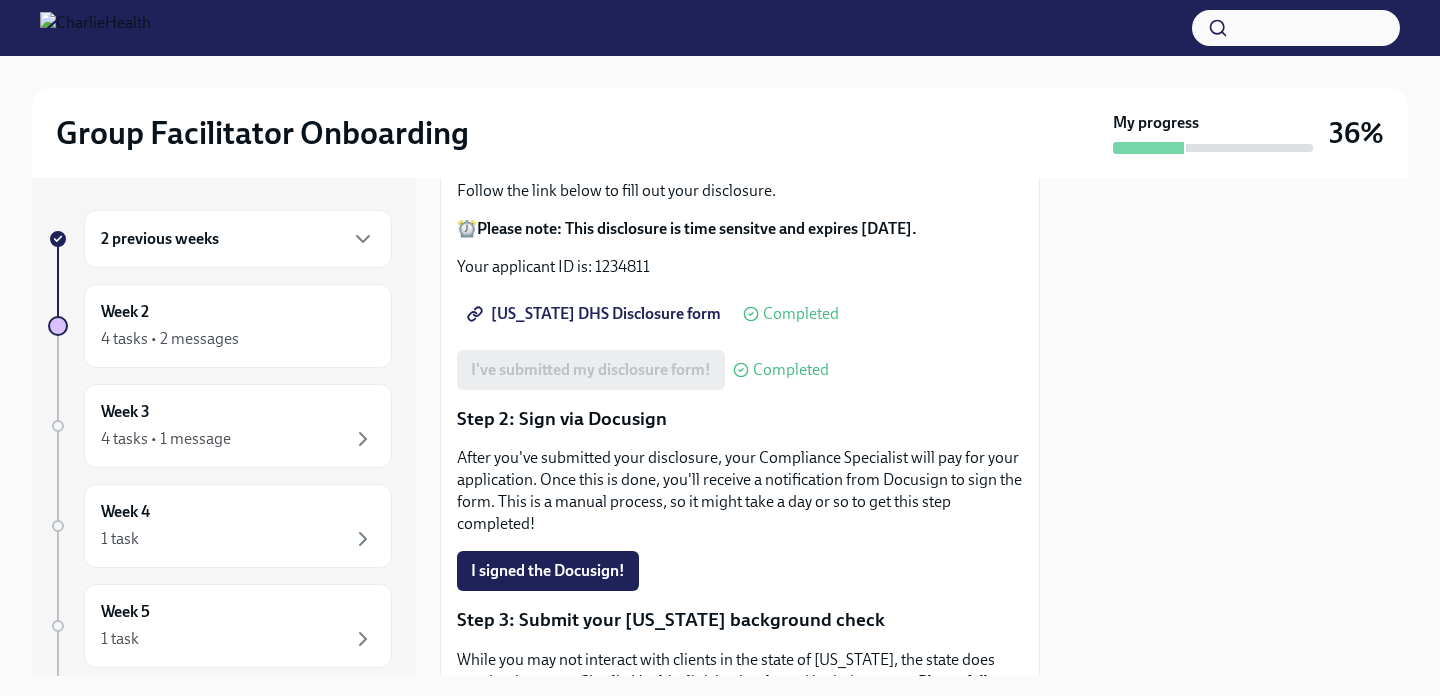 scroll, scrollTop: 290, scrollLeft: 0, axis: vertical 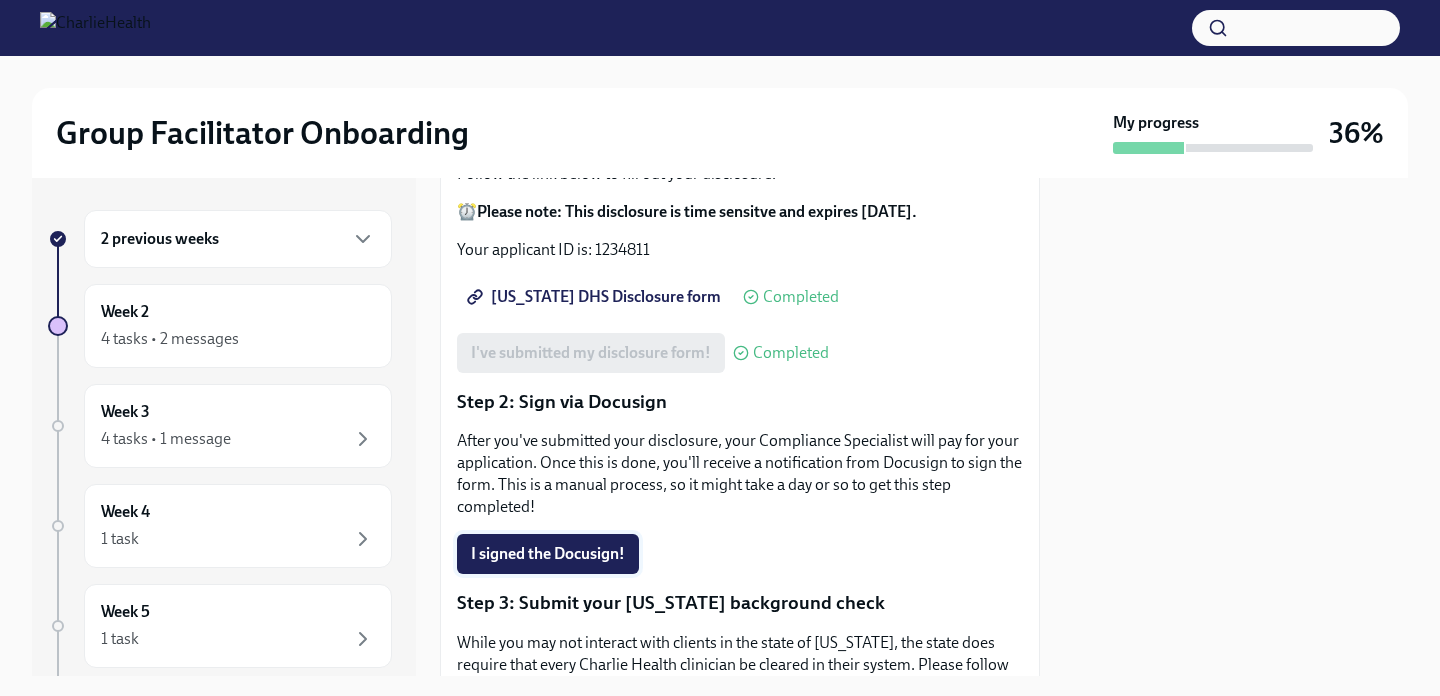 click on "I signed the Docusign!" at bounding box center (548, 554) 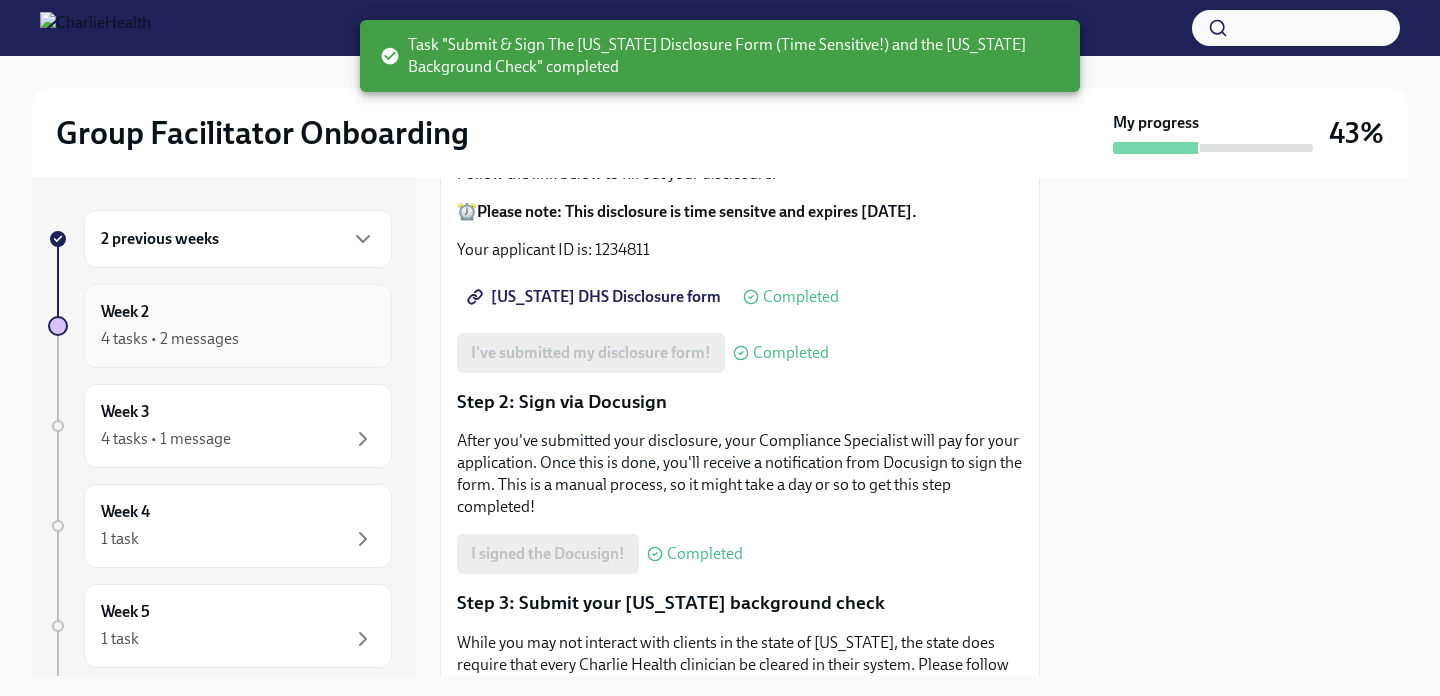click on "4 tasks • 2 messages" at bounding box center (238, 339) 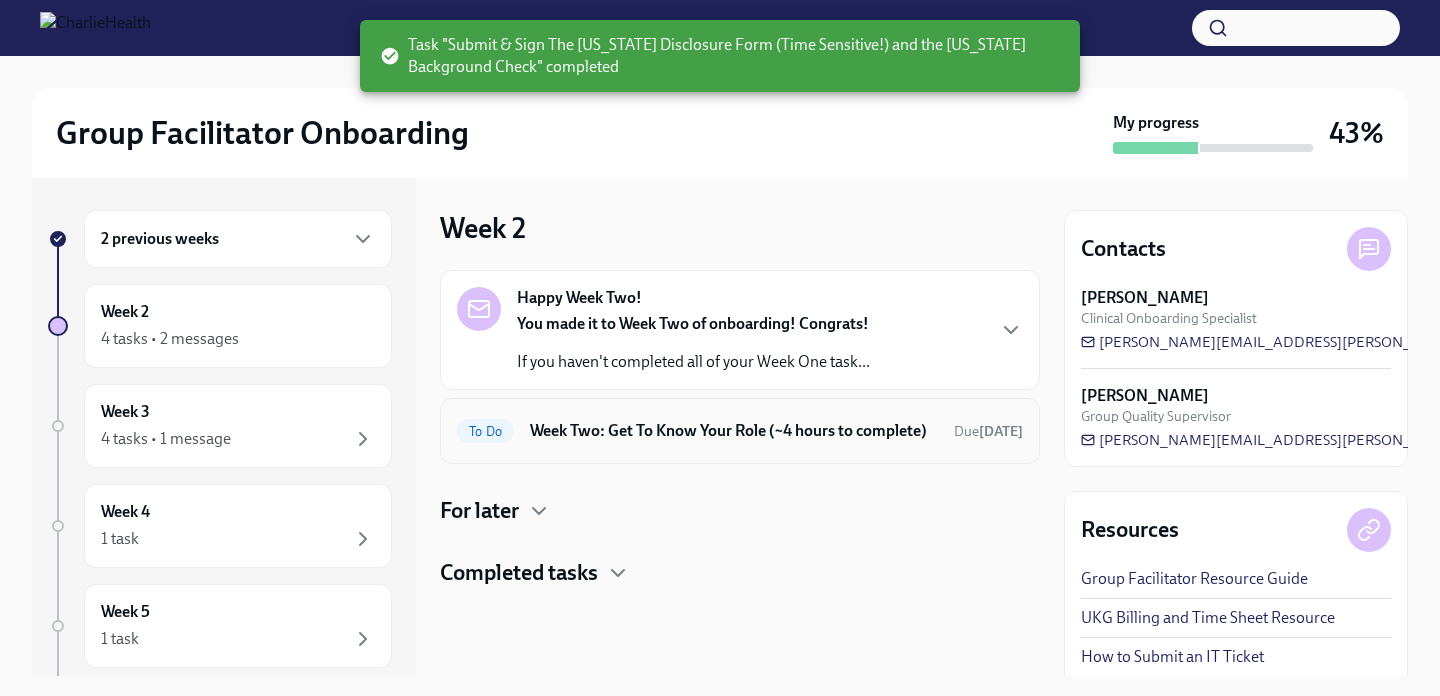 click on "Week Two: Get To Know Your Role (~4 hours to complete)" at bounding box center [734, 431] 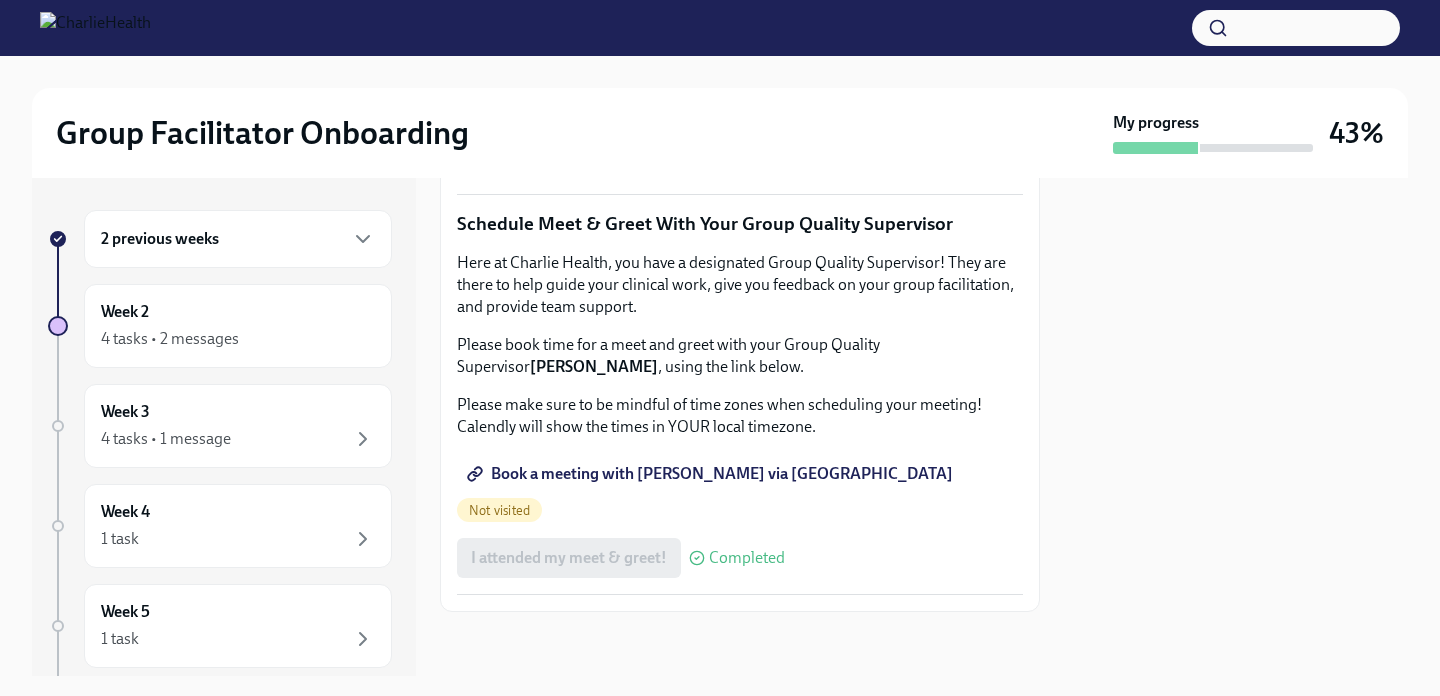 scroll, scrollTop: 2002, scrollLeft: 0, axis: vertical 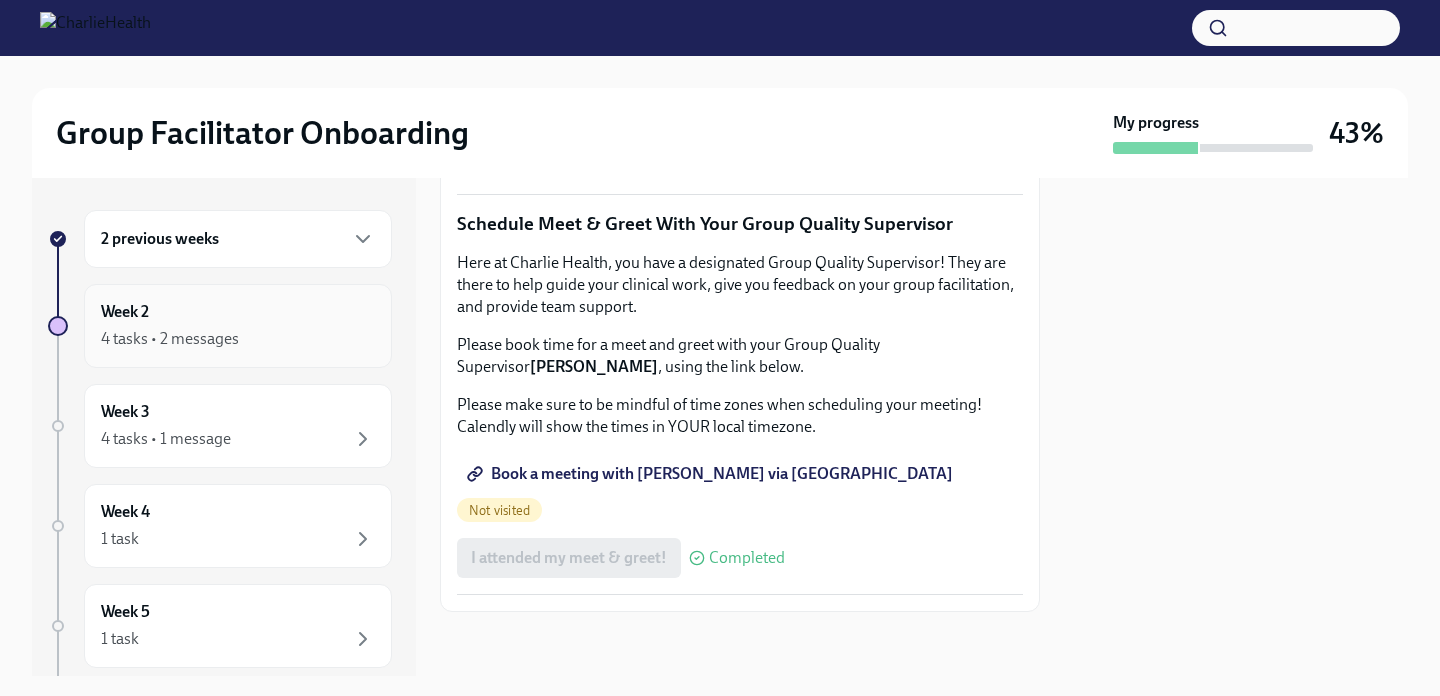click on "4 tasks • 2 messages" at bounding box center [238, 339] 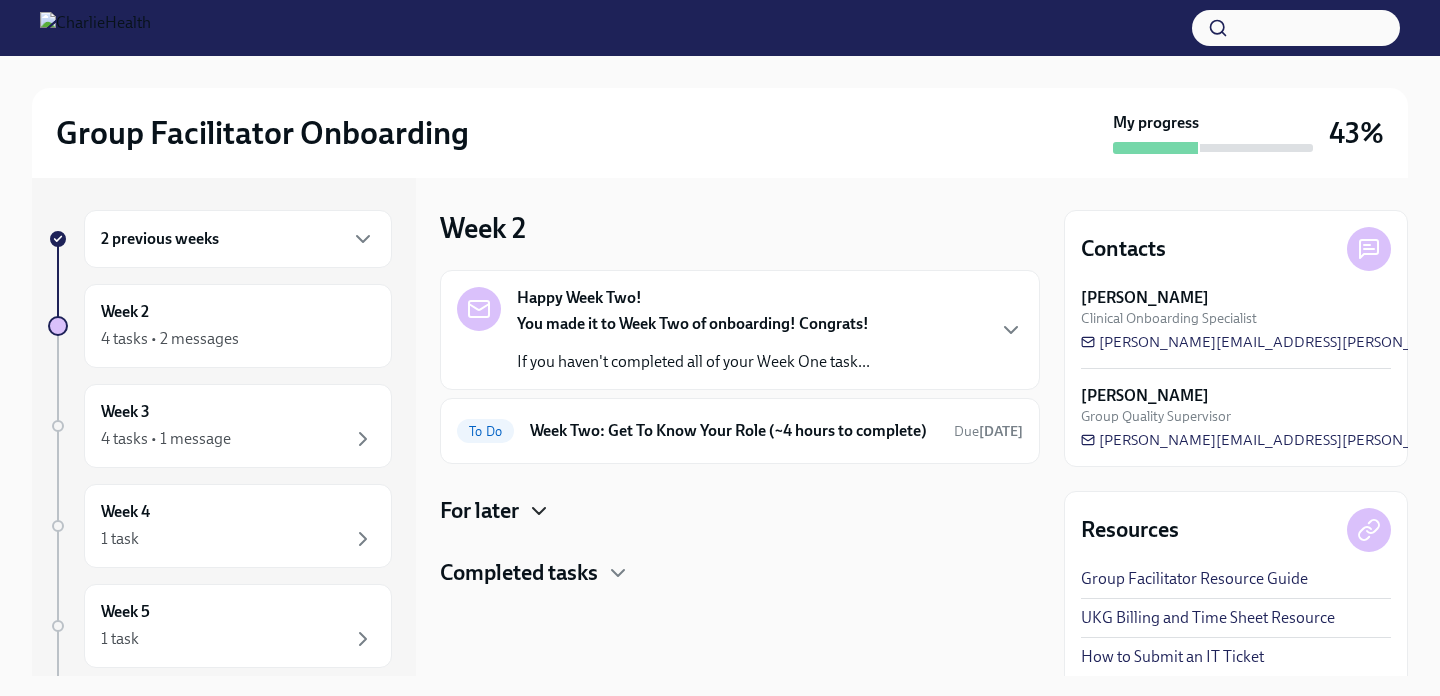 click 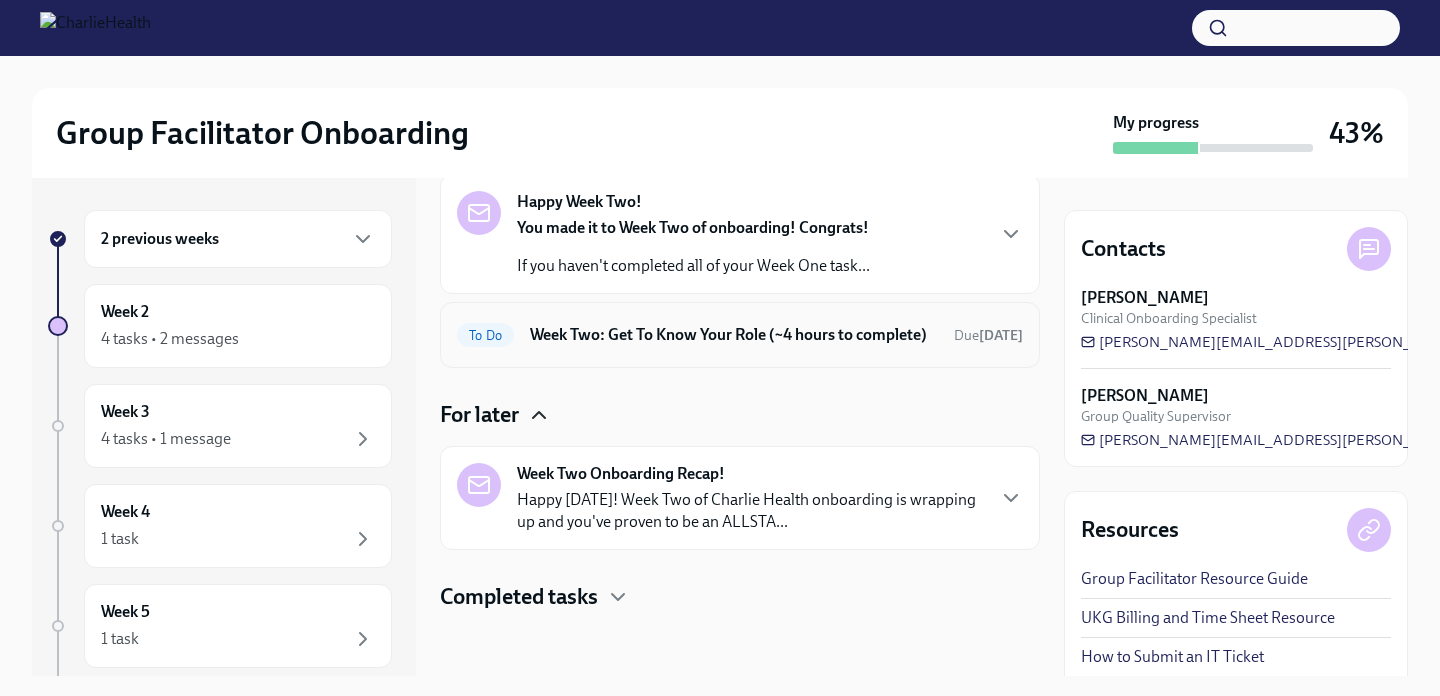 scroll, scrollTop: 116, scrollLeft: 0, axis: vertical 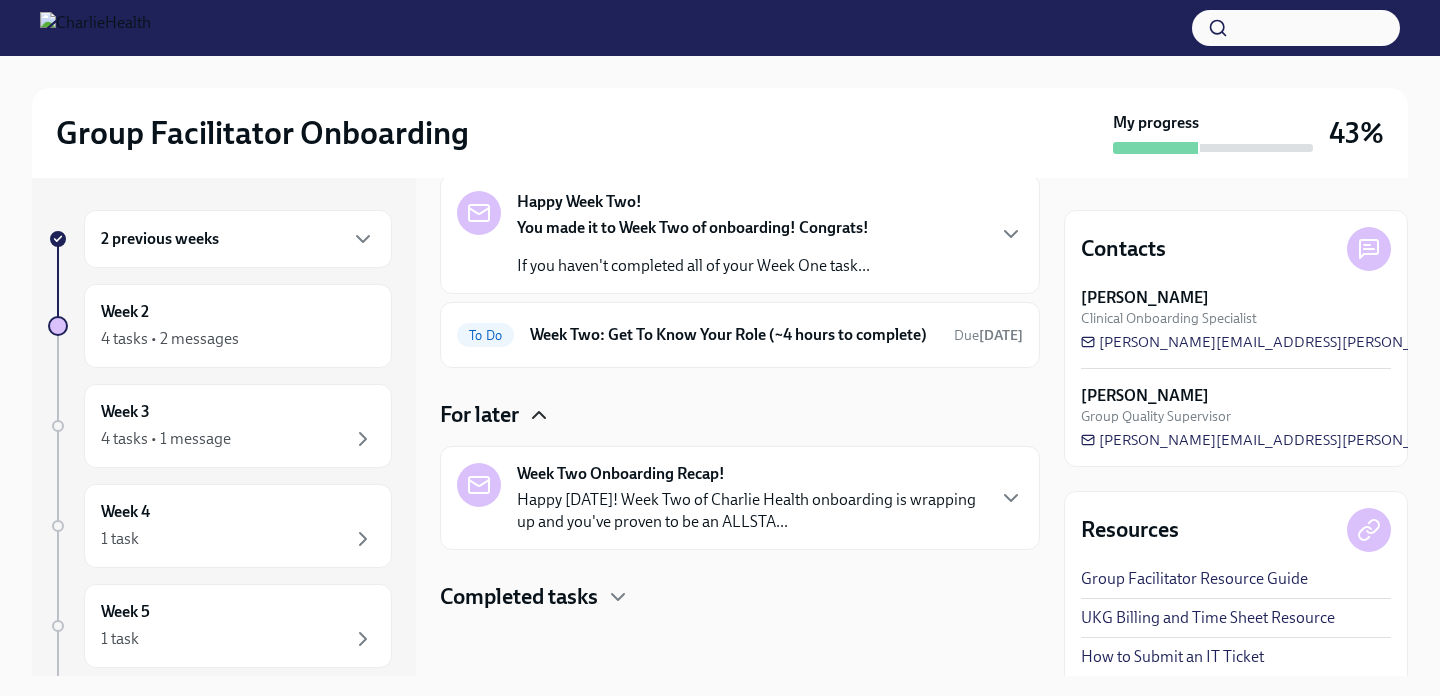 click on "Happy [DATE]! Week Two of Charlie Health onboarding is wrapping up and you've proven to be an ALLSTA..." at bounding box center (750, 511) 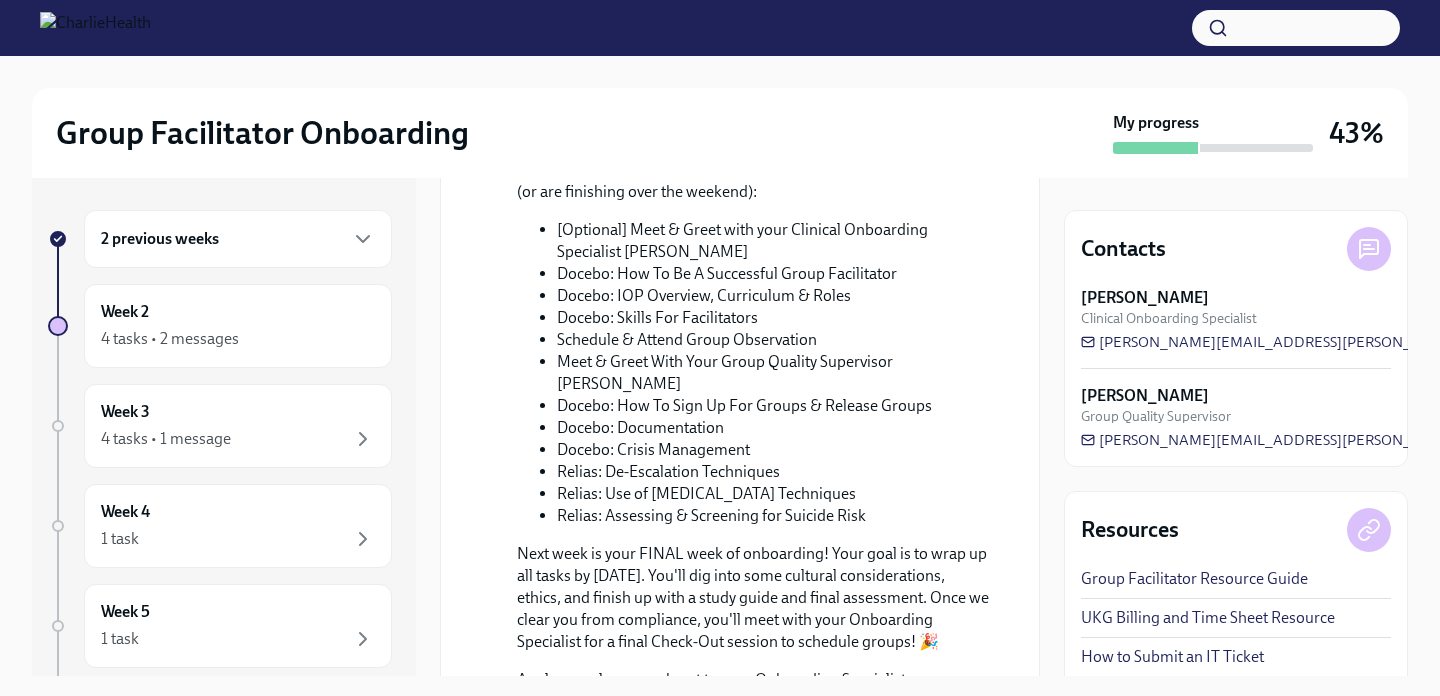 scroll, scrollTop: 825, scrollLeft: 0, axis: vertical 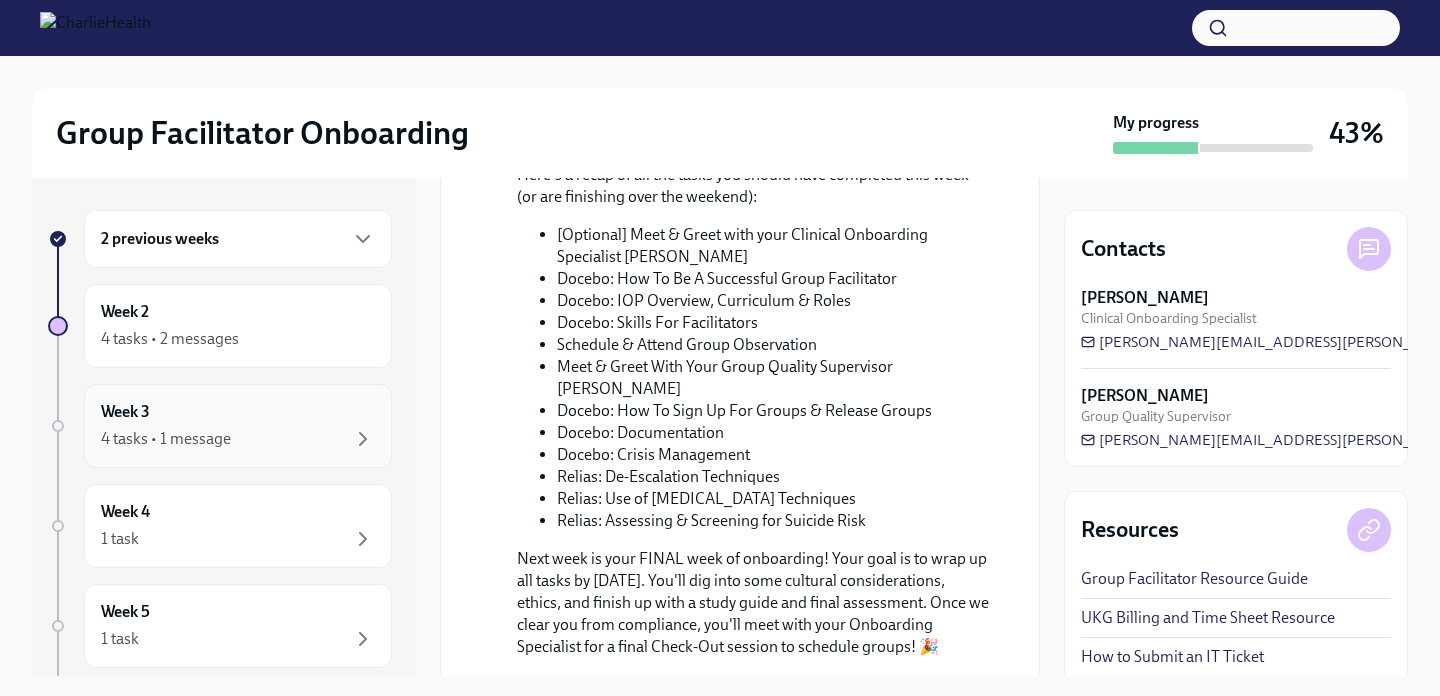 click on "Week 3 4 tasks • 1 message" at bounding box center [238, 426] 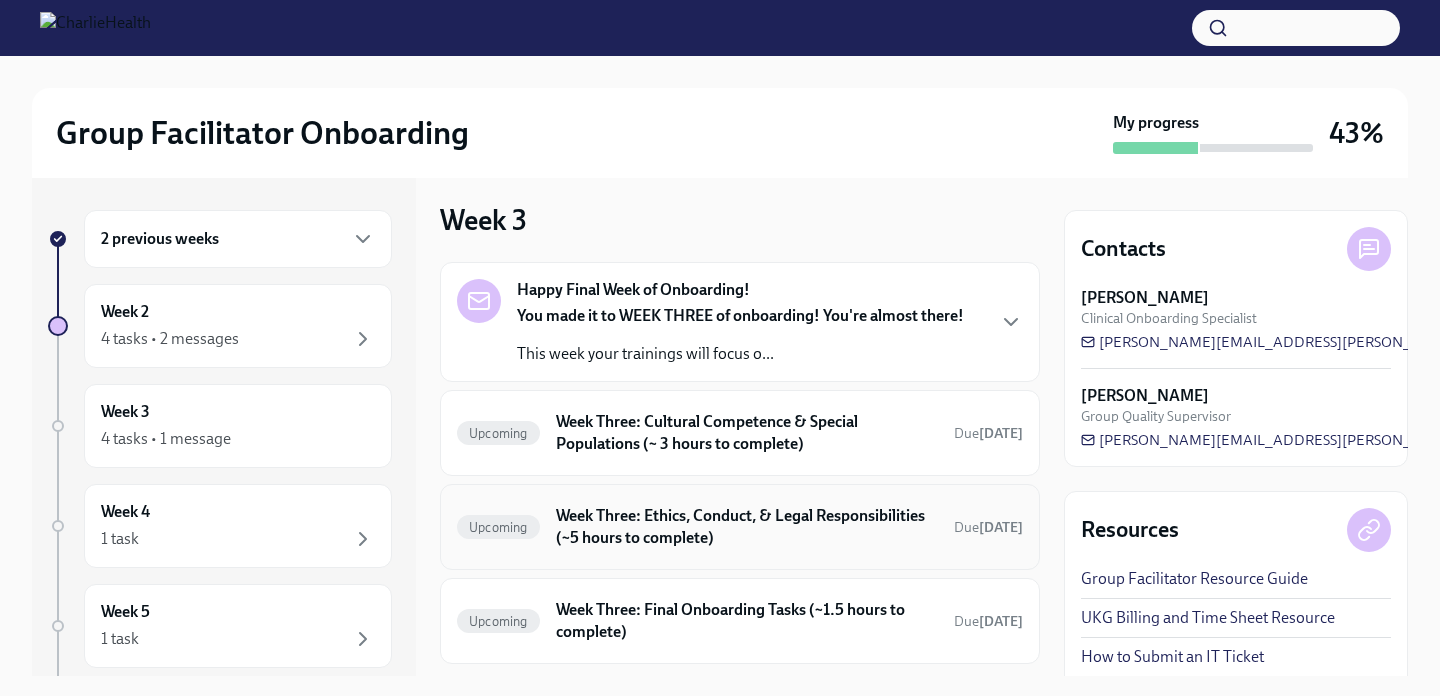 scroll, scrollTop: 0, scrollLeft: 0, axis: both 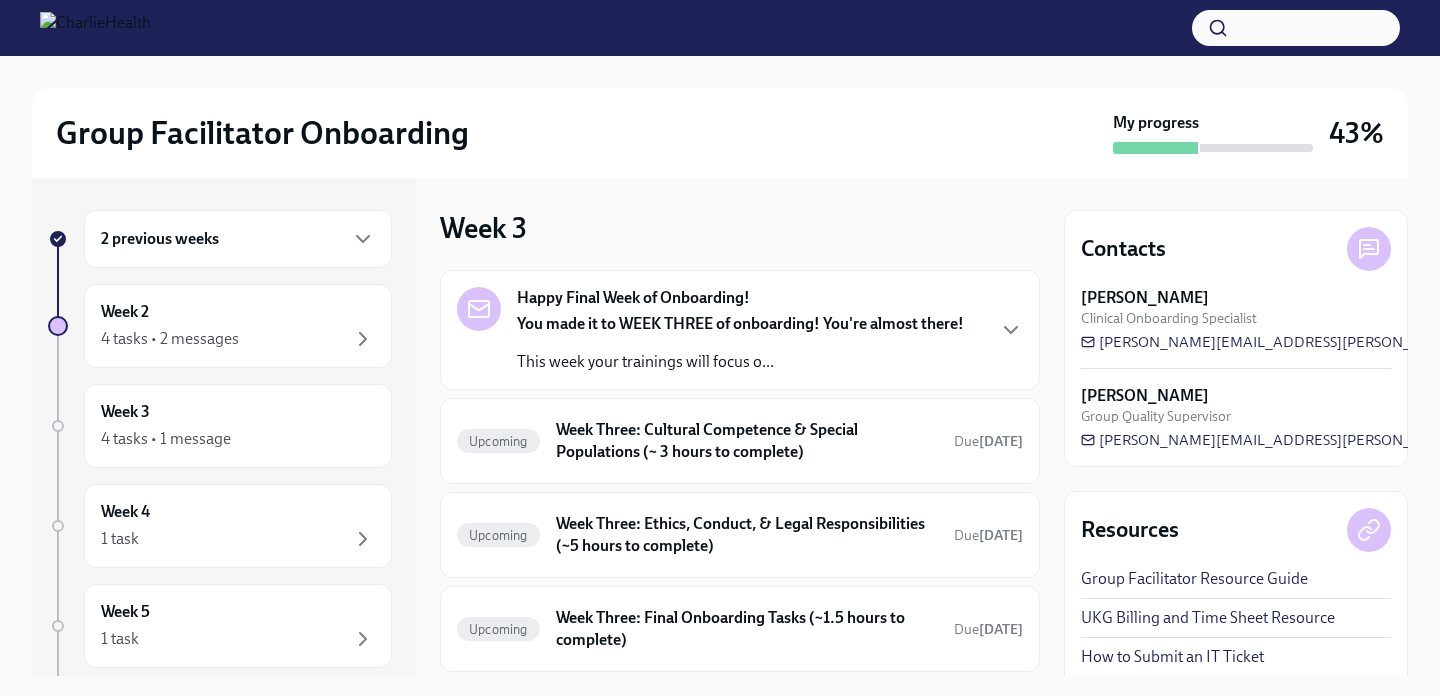 click on "You made it to WEEK THREE of onboarding! You're almost there!
This week your trainings will focus o..." at bounding box center (740, 343) 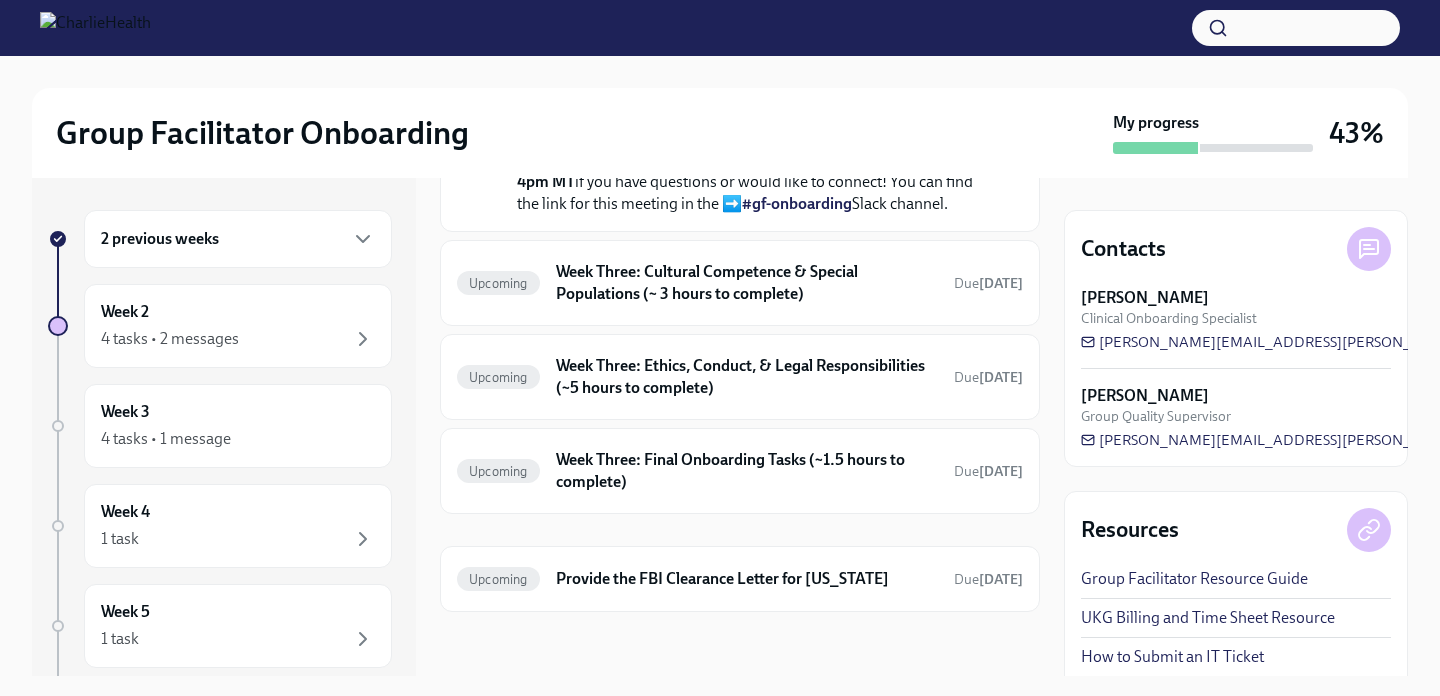 scroll, scrollTop: 799, scrollLeft: 0, axis: vertical 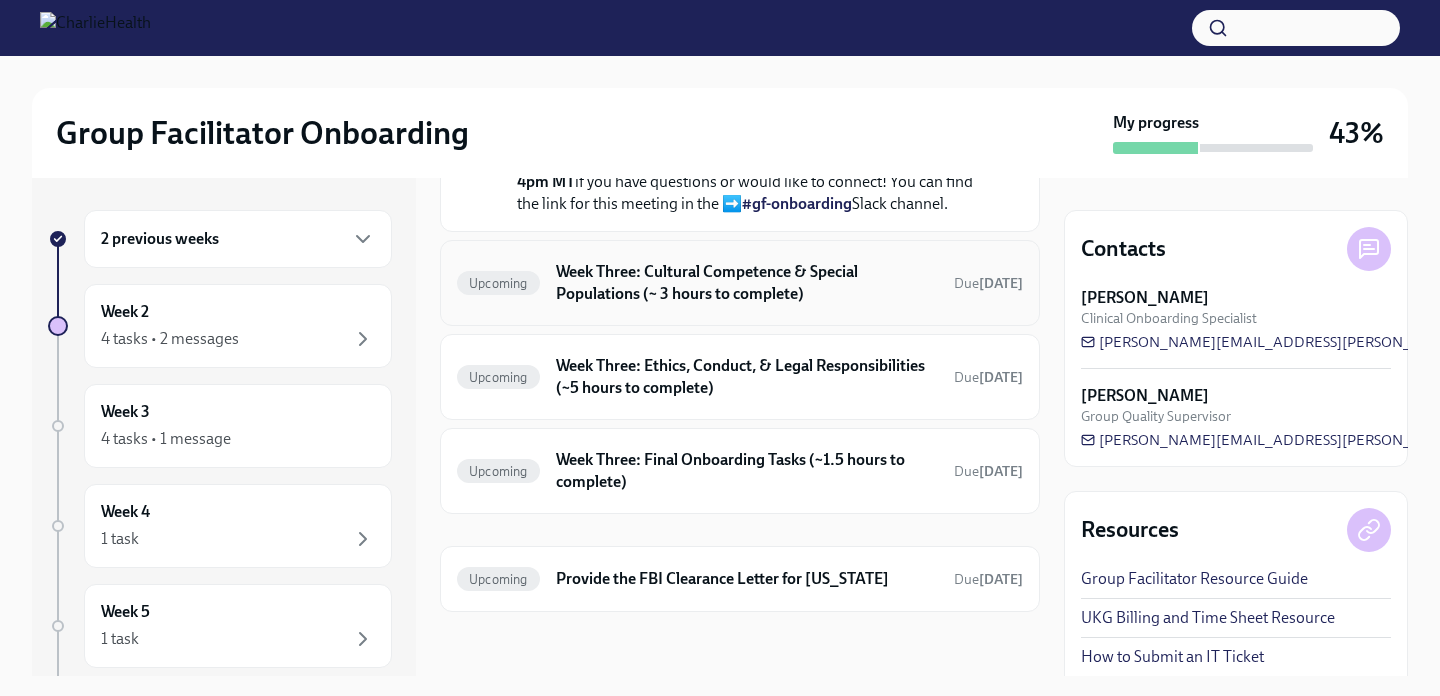 click on "Week Three: Cultural Competence & Special Populations (~ 3 hours to complete)" at bounding box center (747, 283) 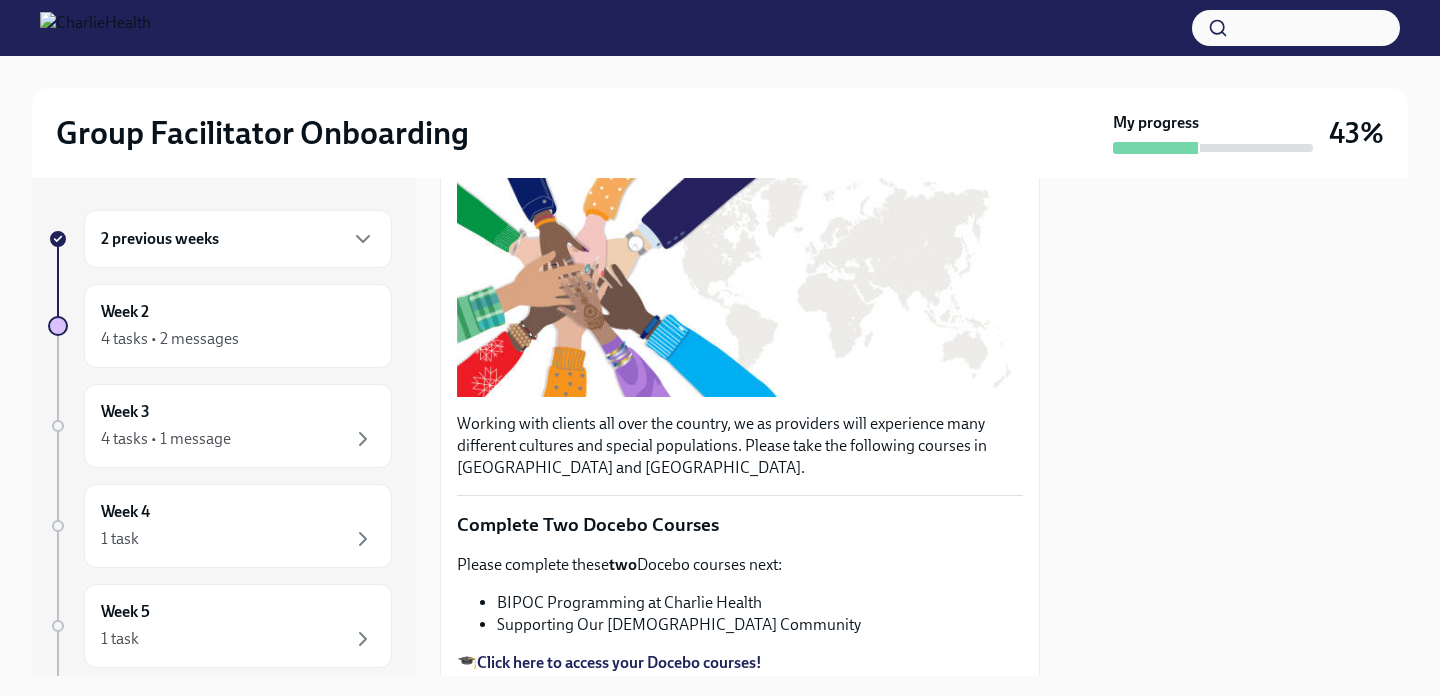 scroll, scrollTop: 311, scrollLeft: 0, axis: vertical 